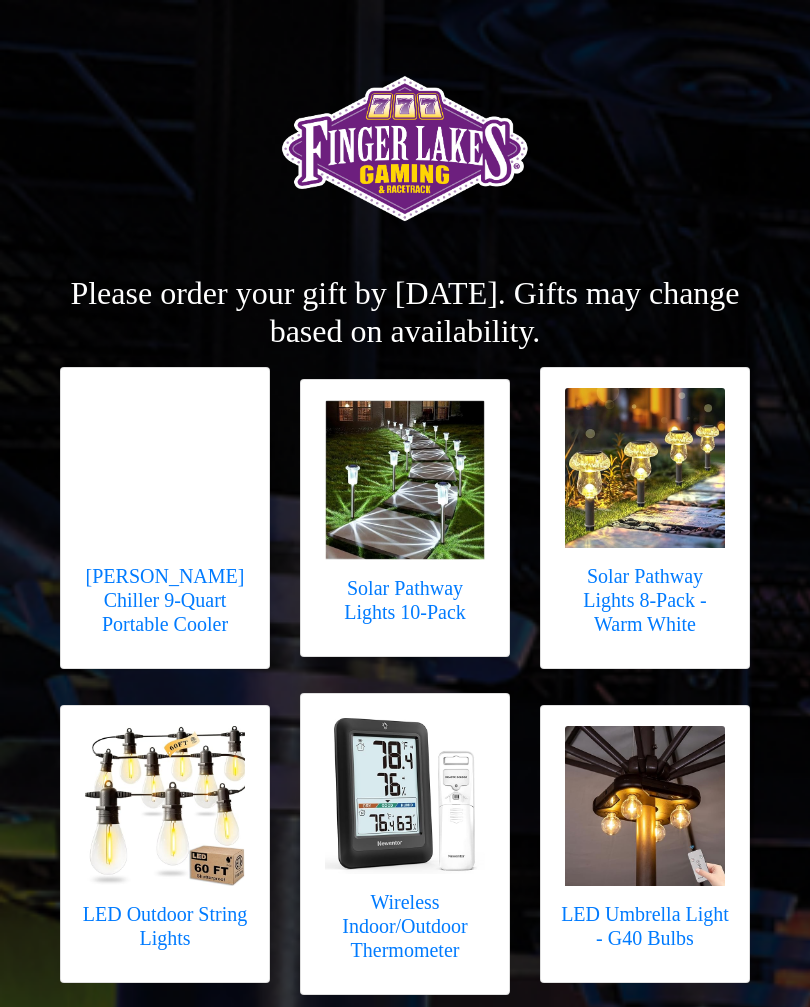 scroll, scrollTop: 0, scrollLeft: 0, axis: both 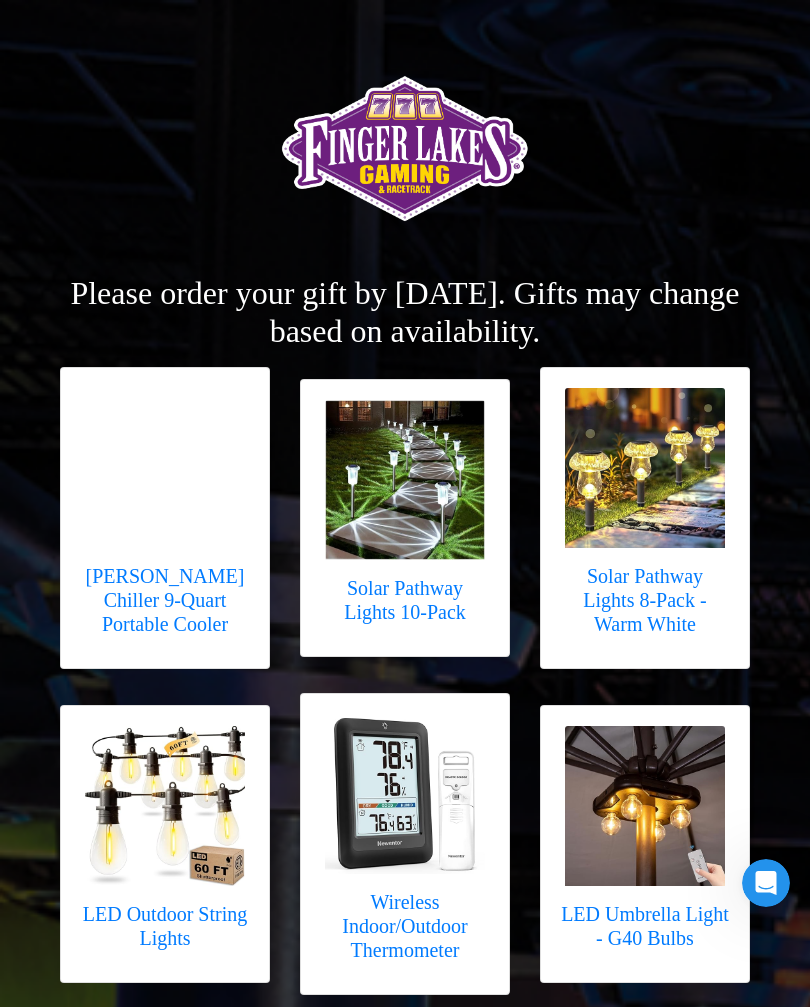 click at bounding box center [405, 480] 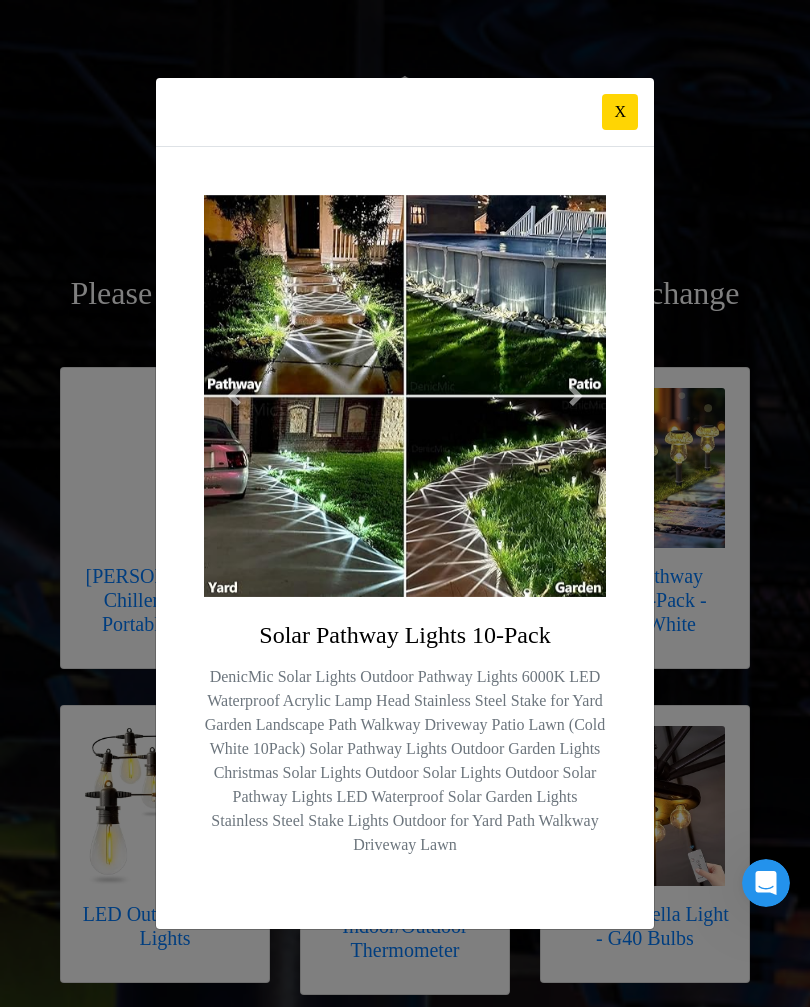 click on "X" at bounding box center [620, 112] 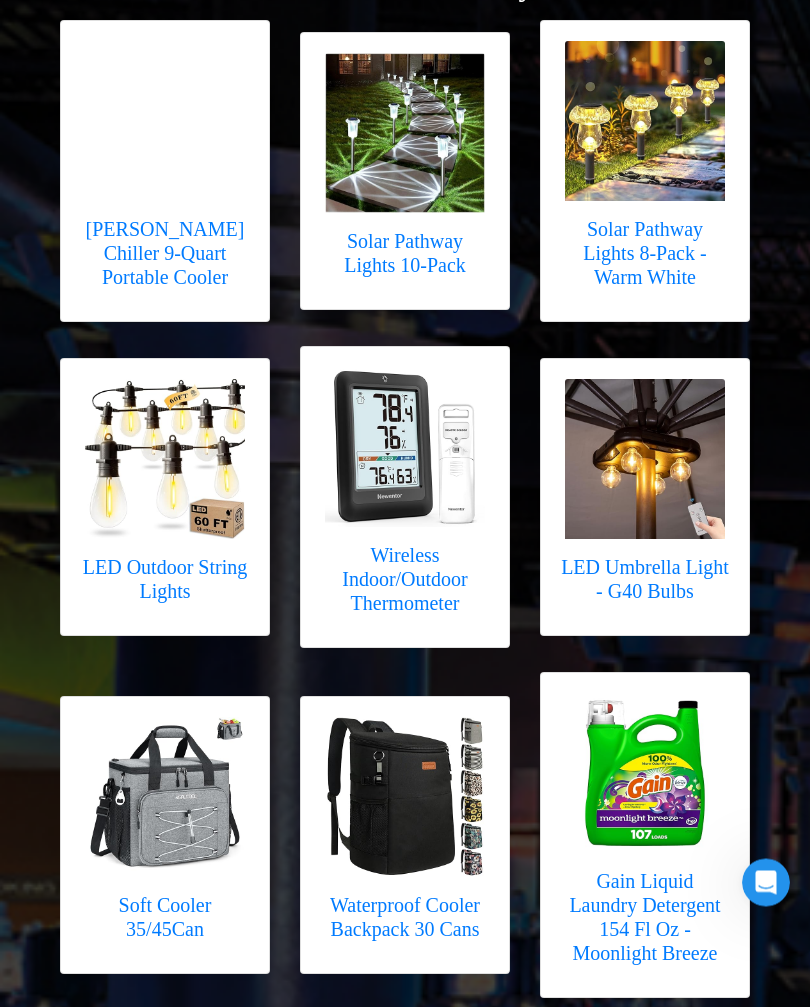 scroll, scrollTop: 347, scrollLeft: 0, axis: vertical 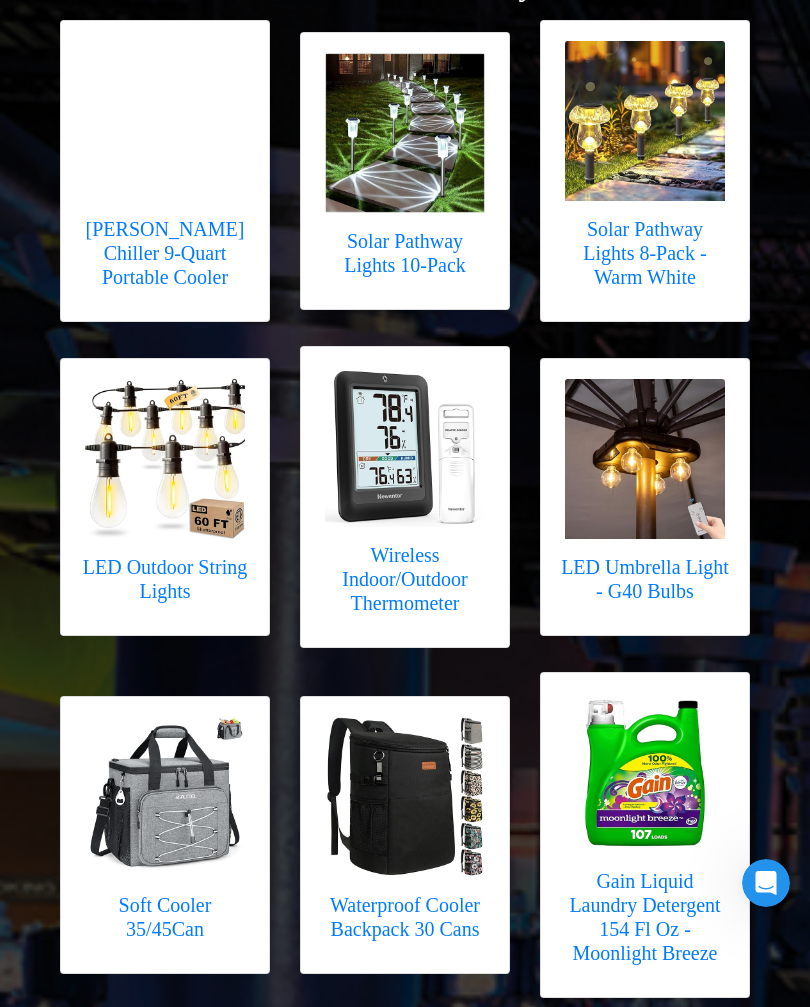 click on "Soft Cooler 35/45Can" at bounding box center (165, 917) 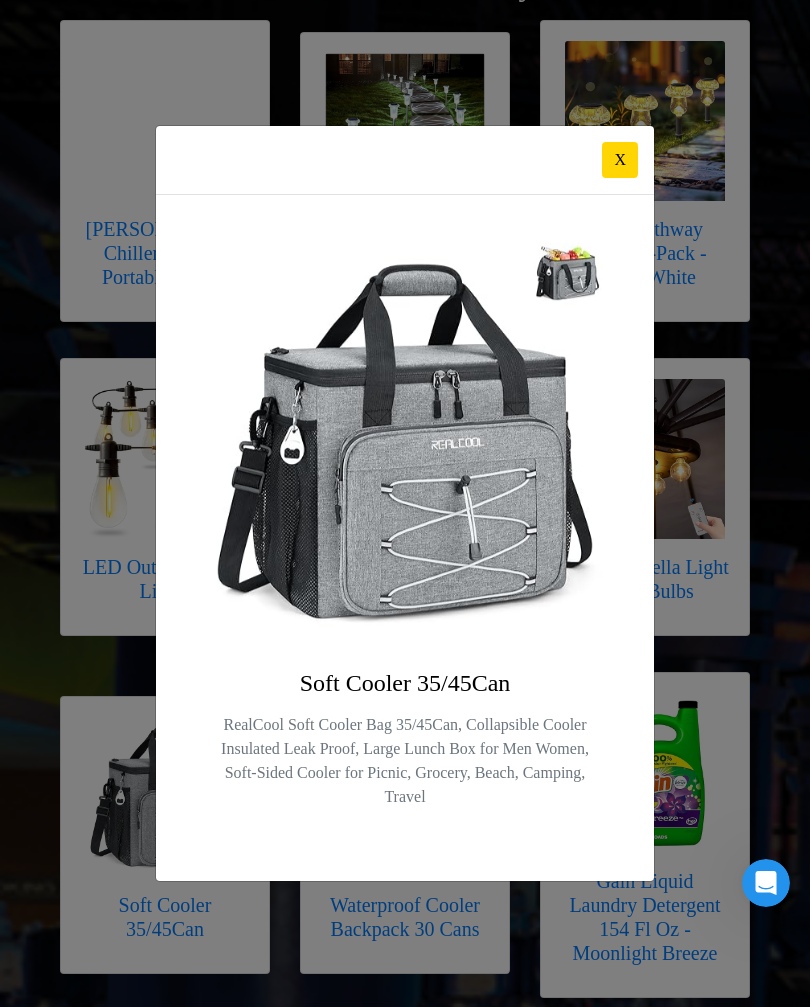 click on "X" at bounding box center [620, 160] 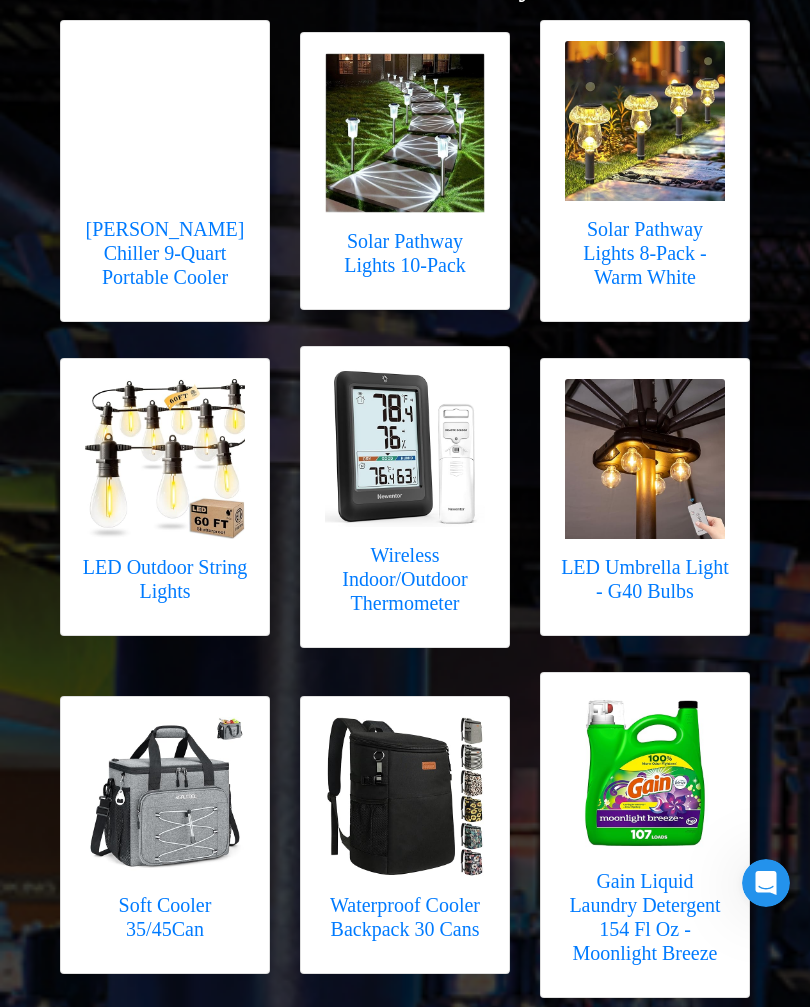 click at bounding box center (405, 797) 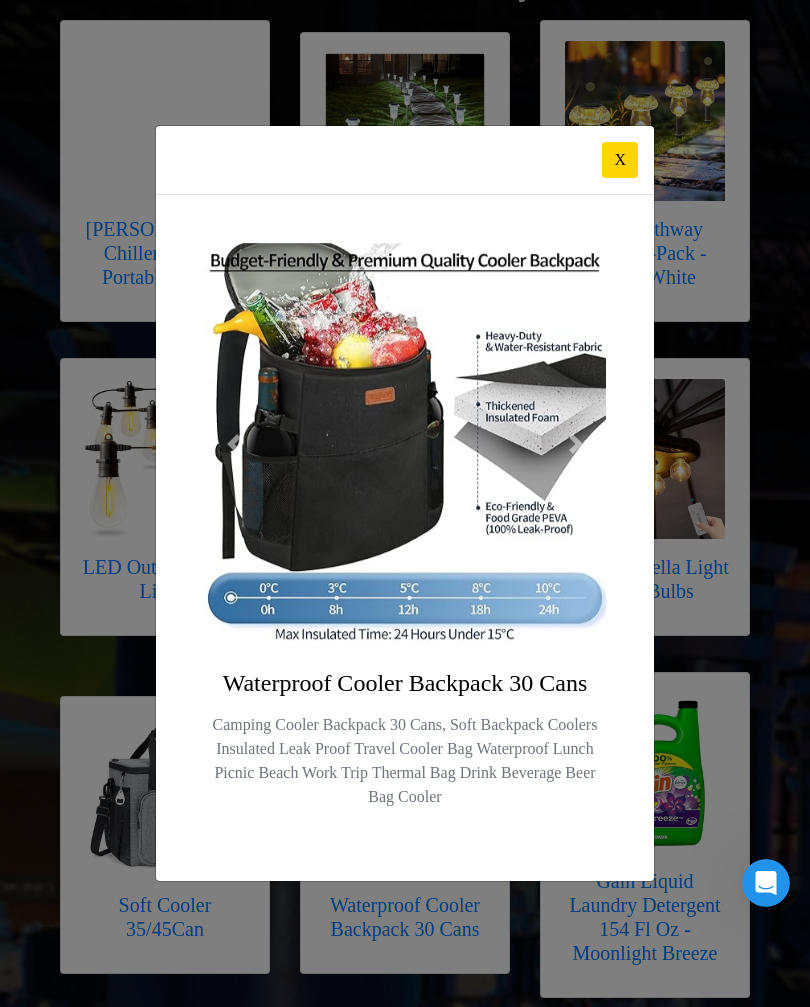 click on "X" at bounding box center [620, 160] 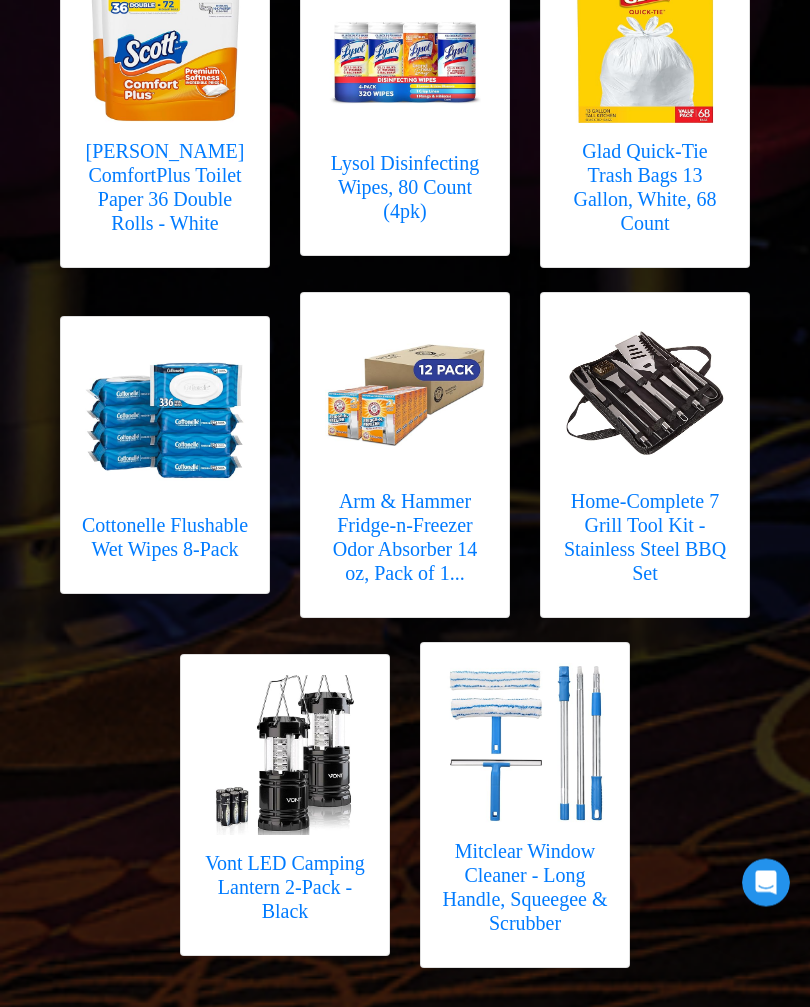 scroll, scrollTop: 2102, scrollLeft: 0, axis: vertical 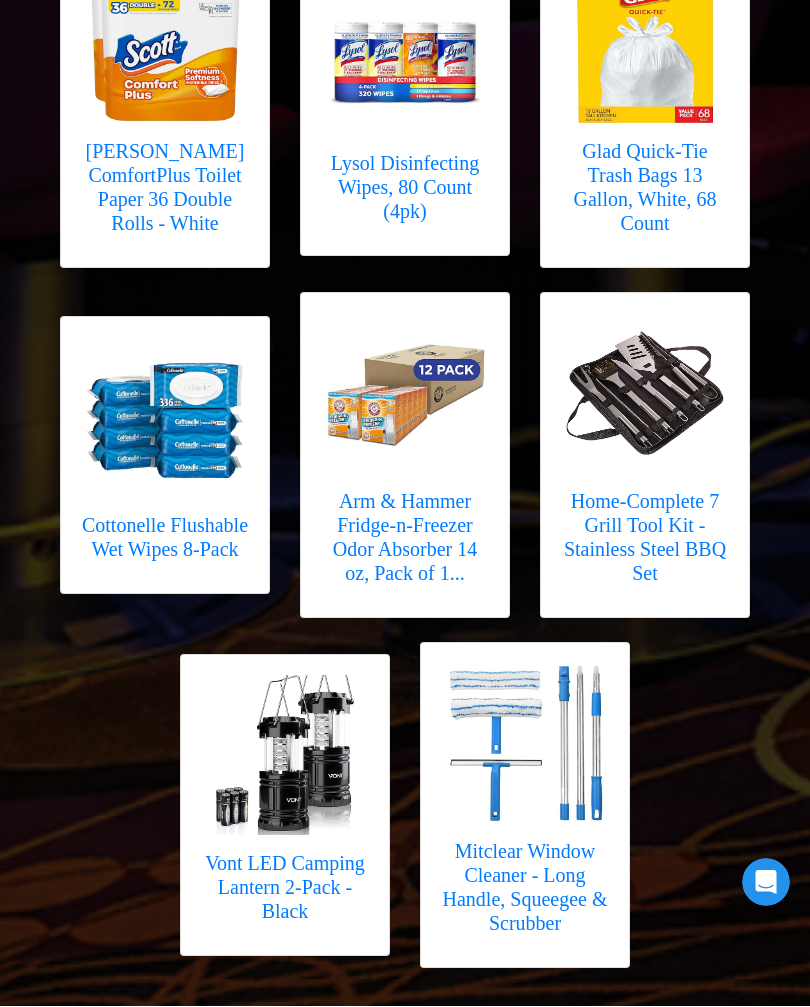click on "Mitclear Window Cleaner - Long Handle, Squeegee & Scrubber" at bounding box center (525, 888) 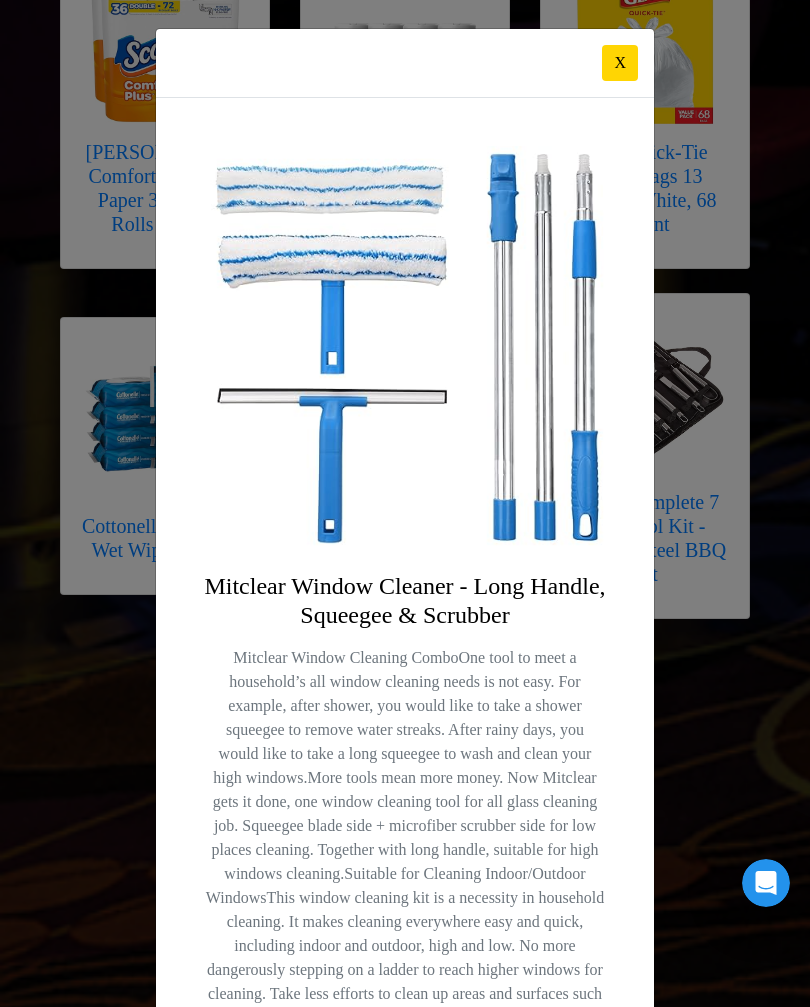 click on "X" at bounding box center (620, 63) 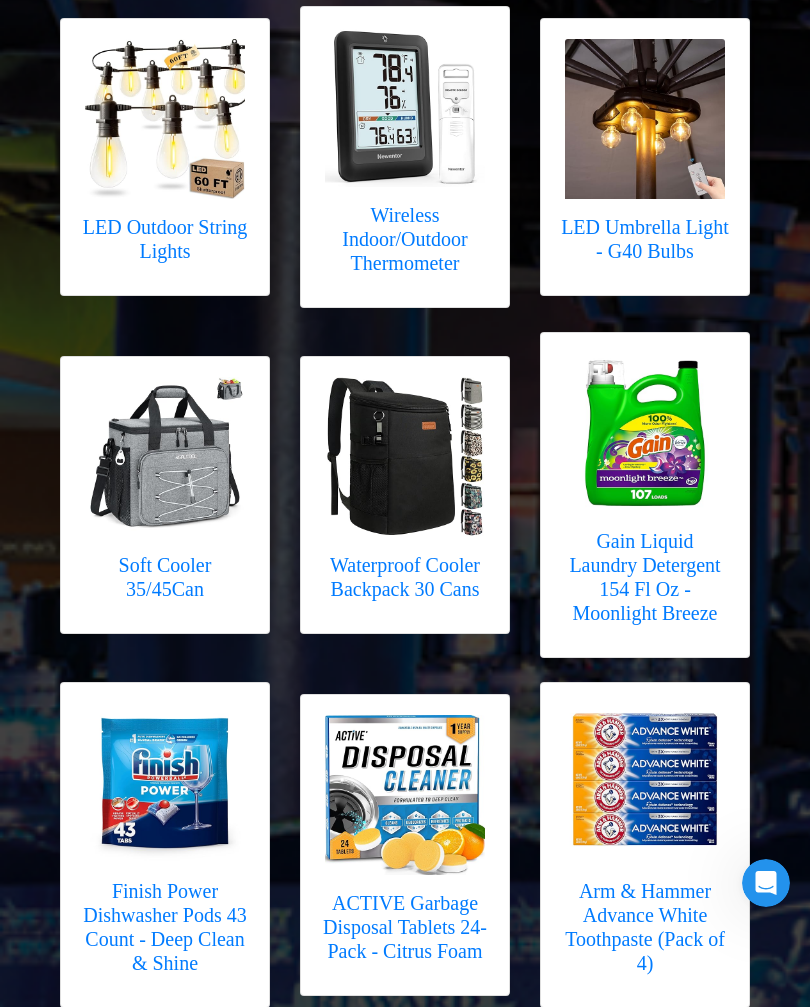 scroll, scrollTop: 685, scrollLeft: 0, axis: vertical 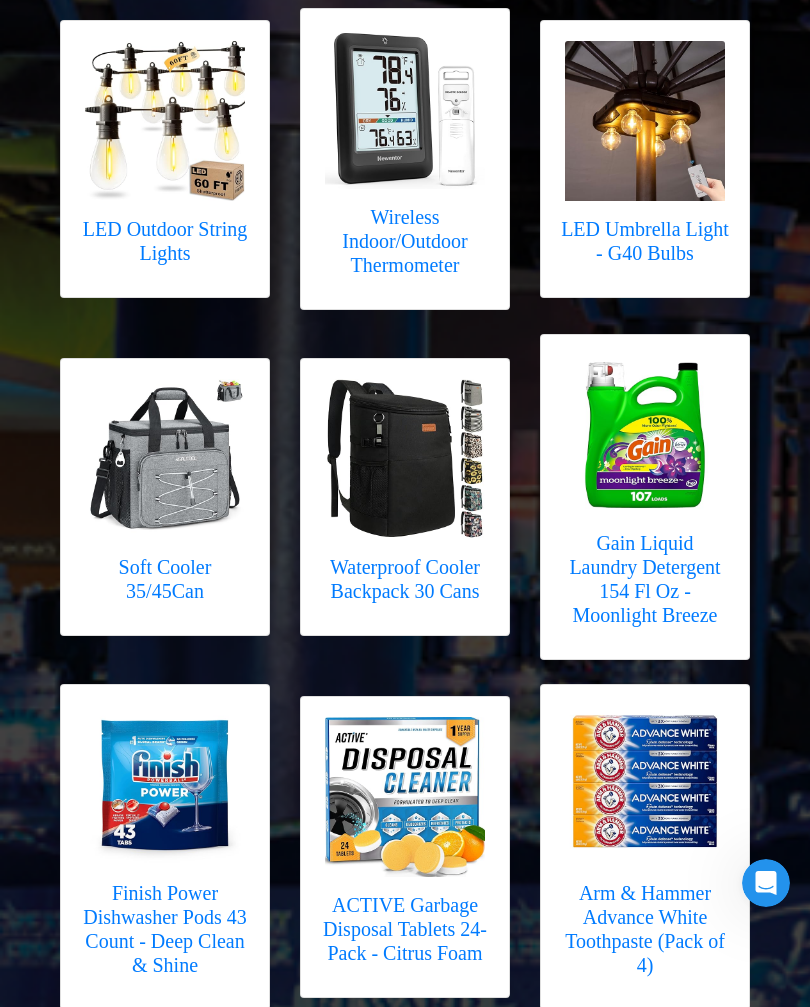 click at bounding box center (165, 459) 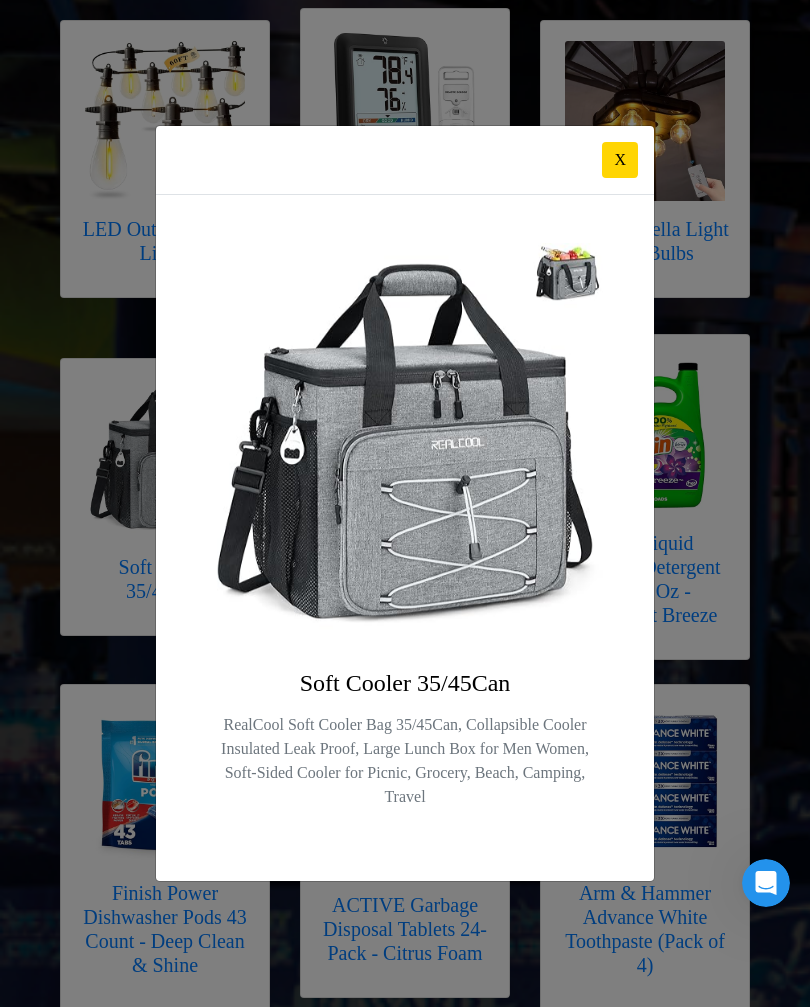 click on "X" at bounding box center [620, 160] 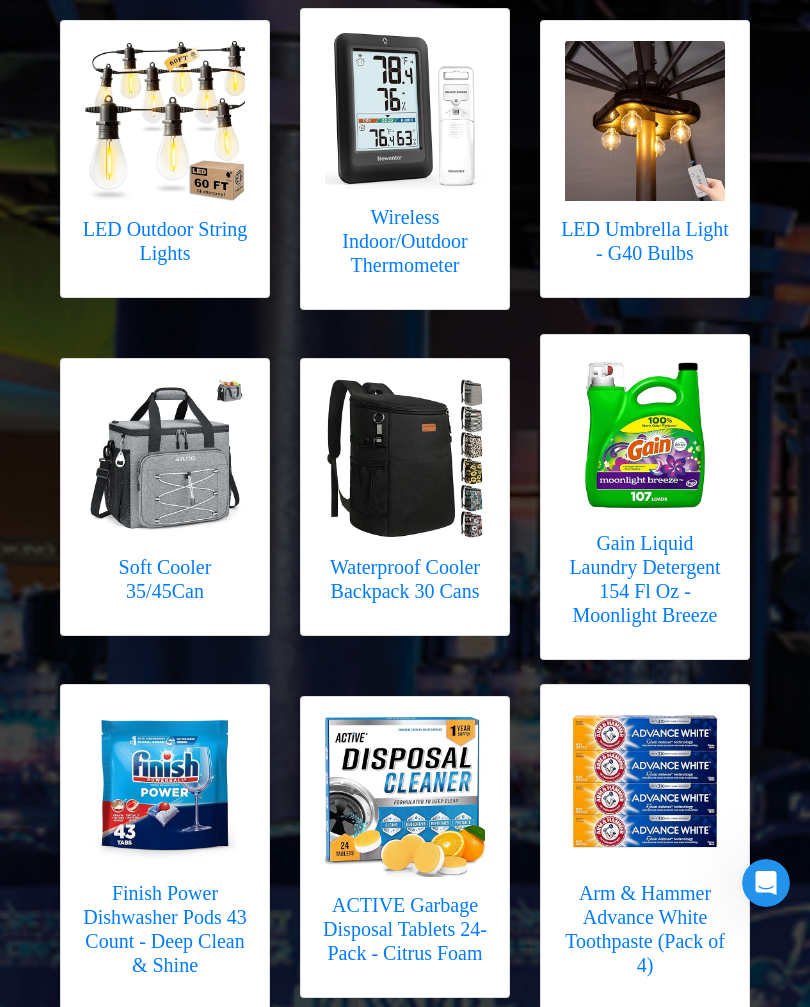 click at bounding box center [405, 459] 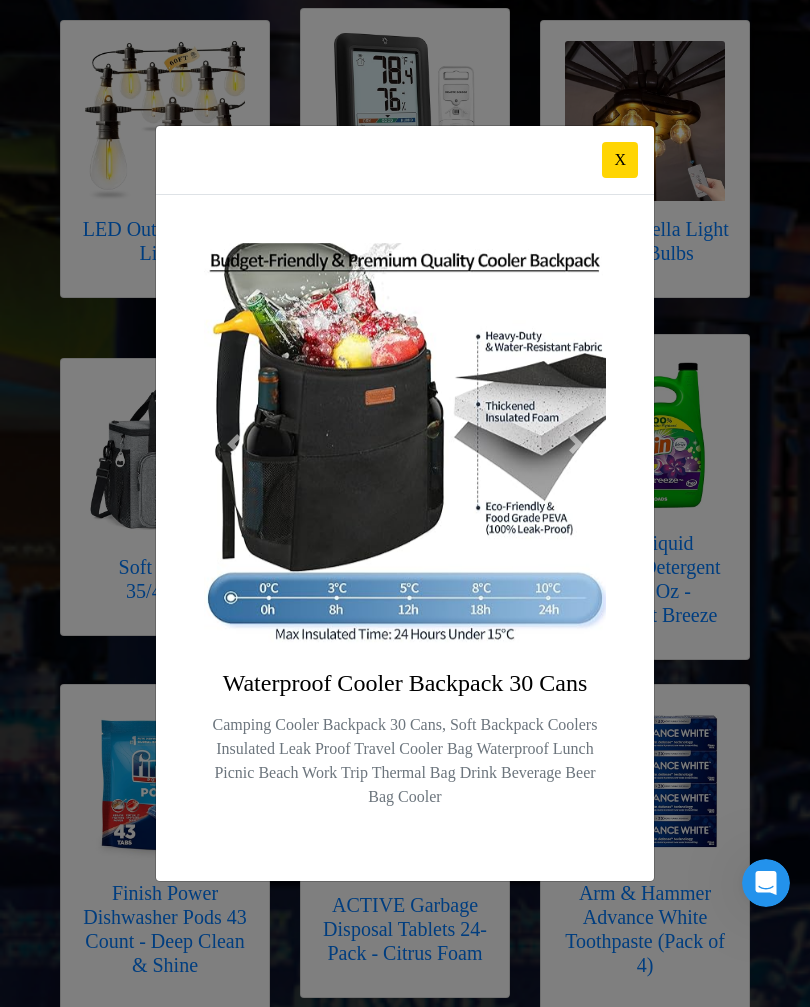 click at bounding box center [405, 444] 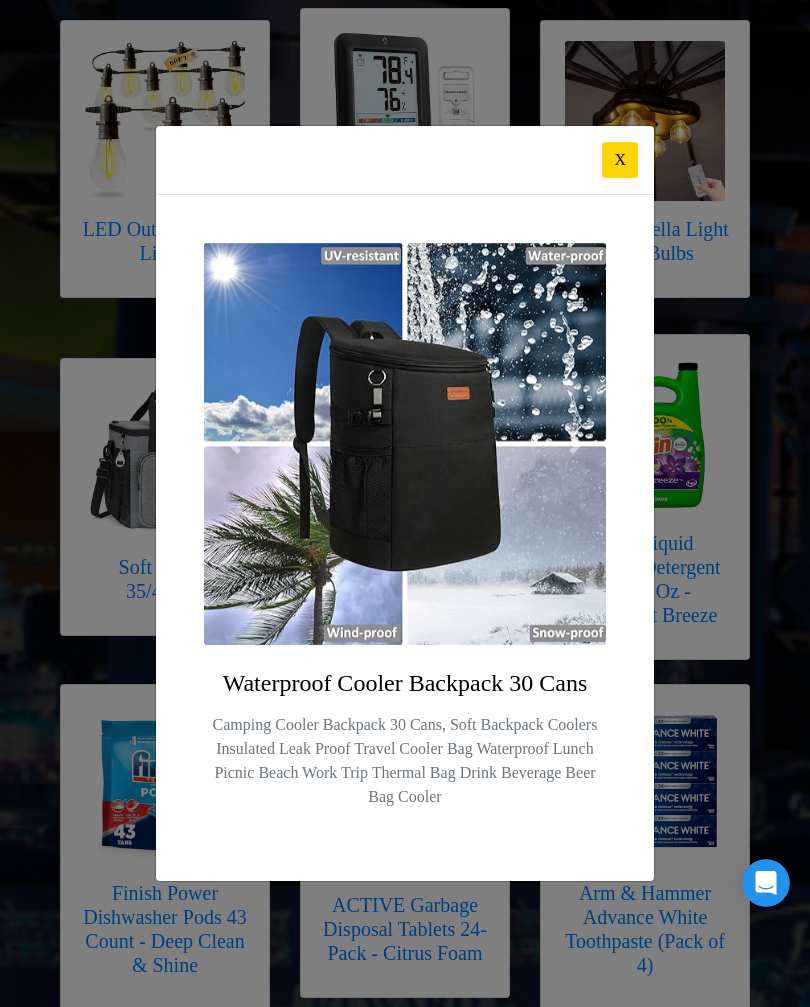 click at bounding box center [405, 444] 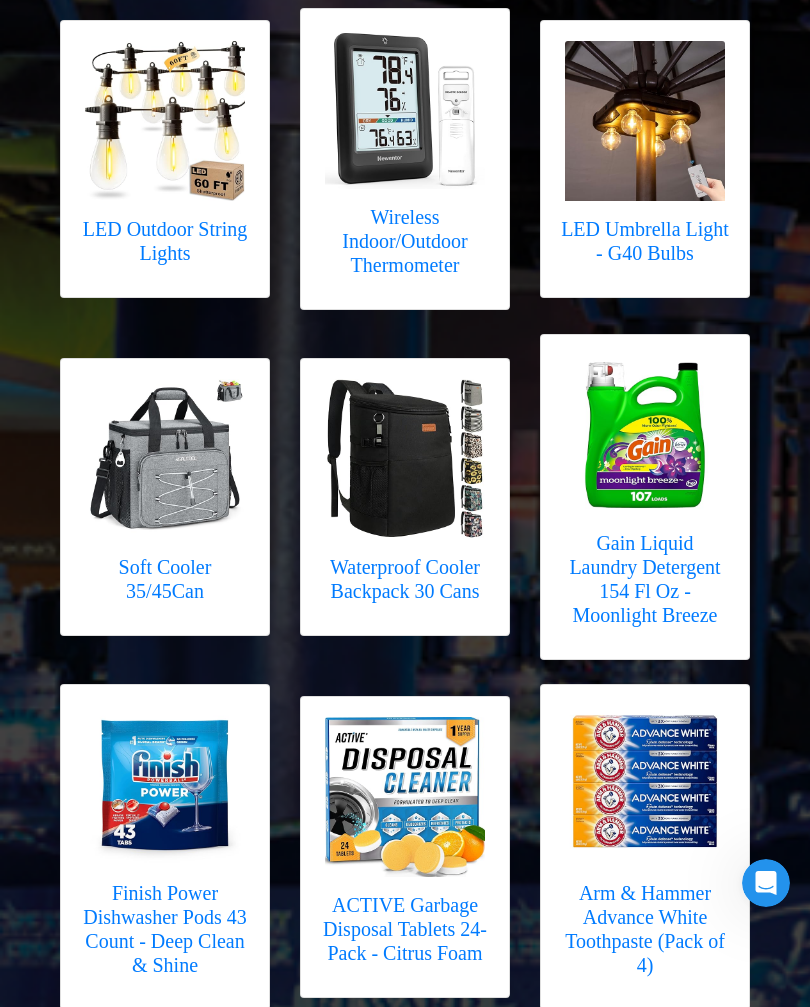 click at bounding box center (405, 459) 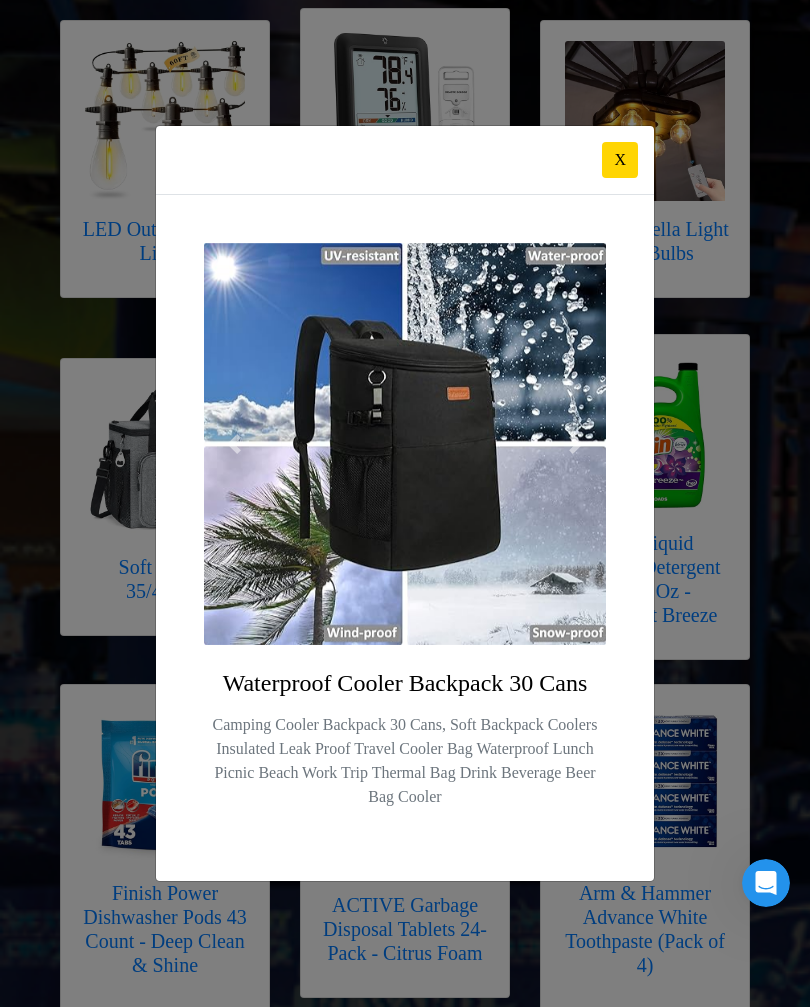 click on "Camping Cooler Backpack 30 Cans, Soft Backpack Coolers Insulated Leak Proof Travel Cooler Bag Waterproof Lunch Picnic Beach Work Trip Thermal Bag Drink Beverage Beer Bag Cooler" at bounding box center [405, 761] 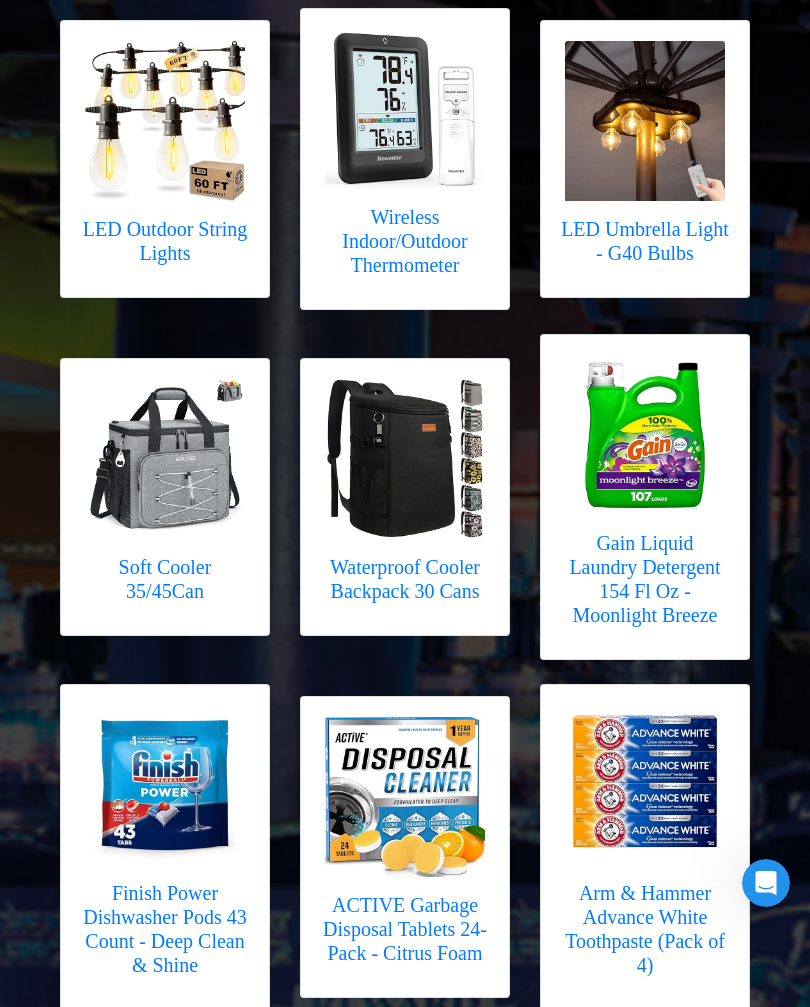 click at bounding box center [405, 459] 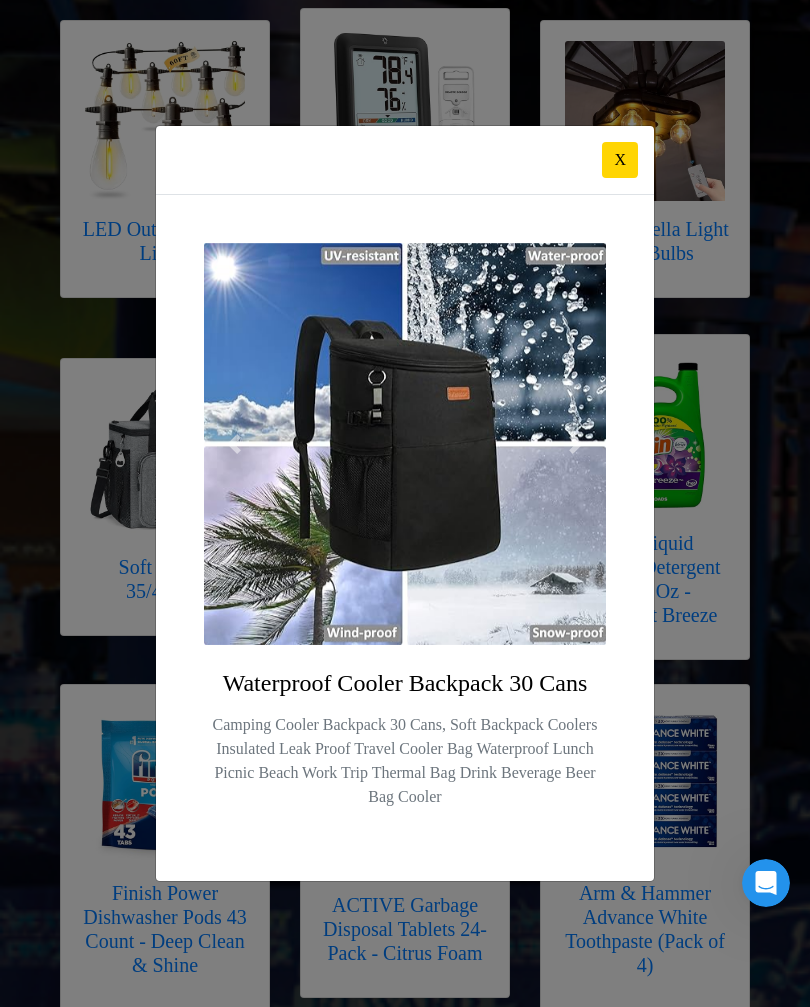 click on "Waterproof Cooler Backpack 30 Cans" at bounding box center [405, 538] 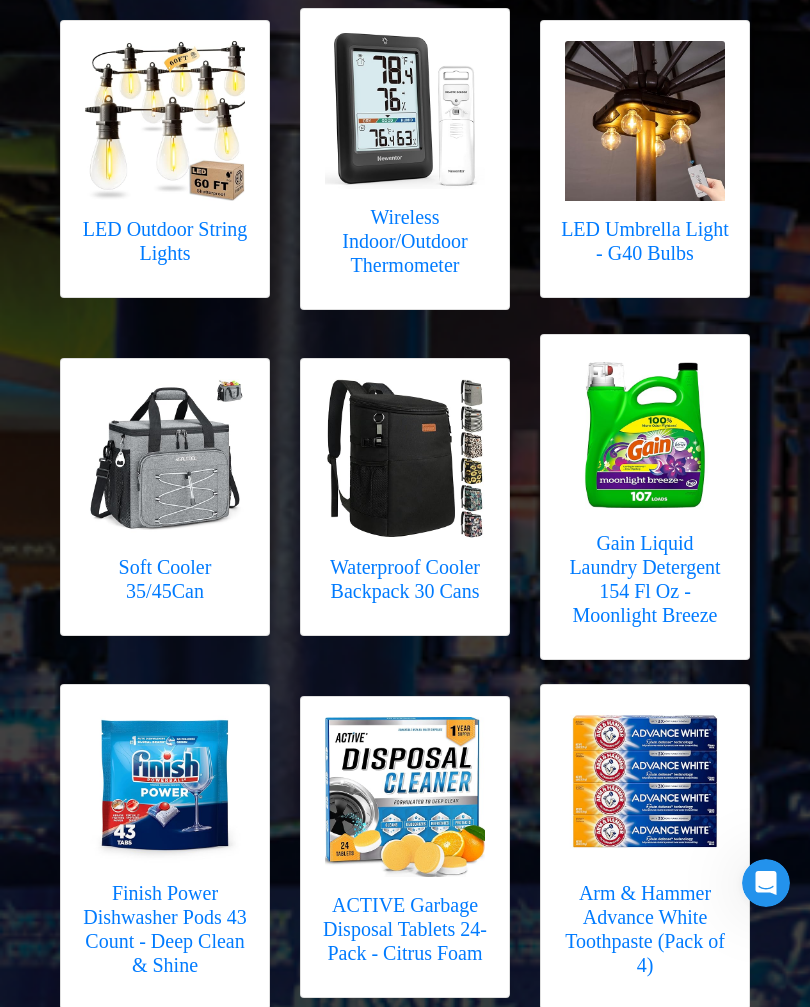 click at bounding box center [405, 459] 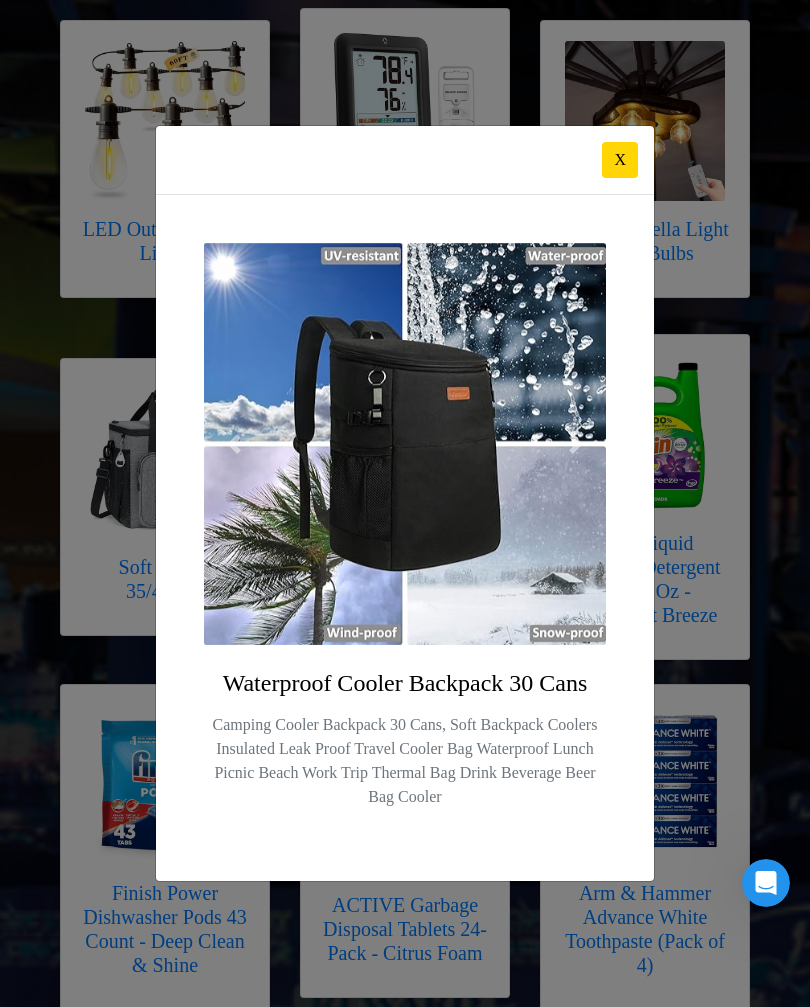 click at bounding box center [576, 444] 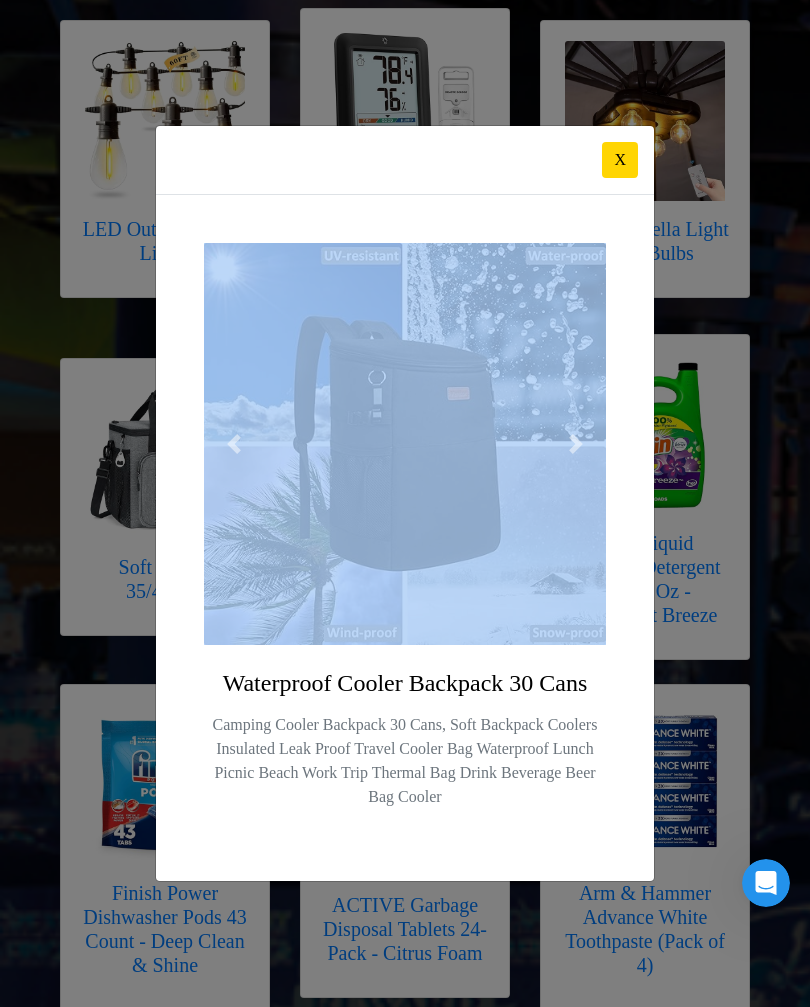 click on "X" at bounding box center [405, 160] 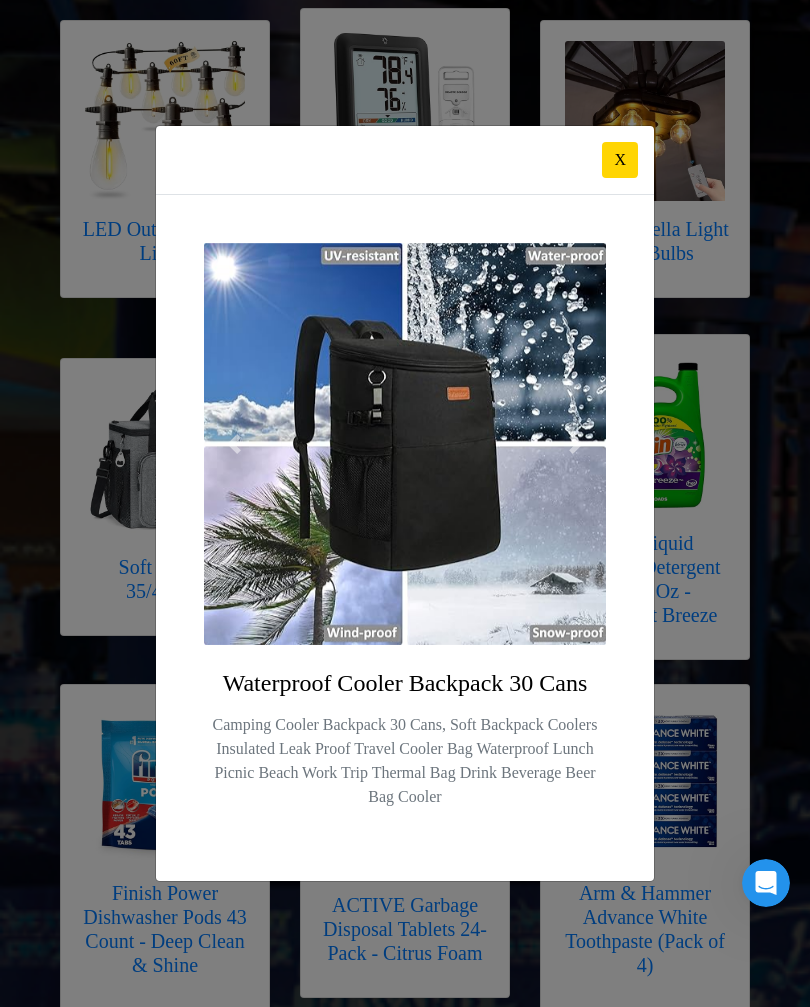 click at bounding box center [234, 444] 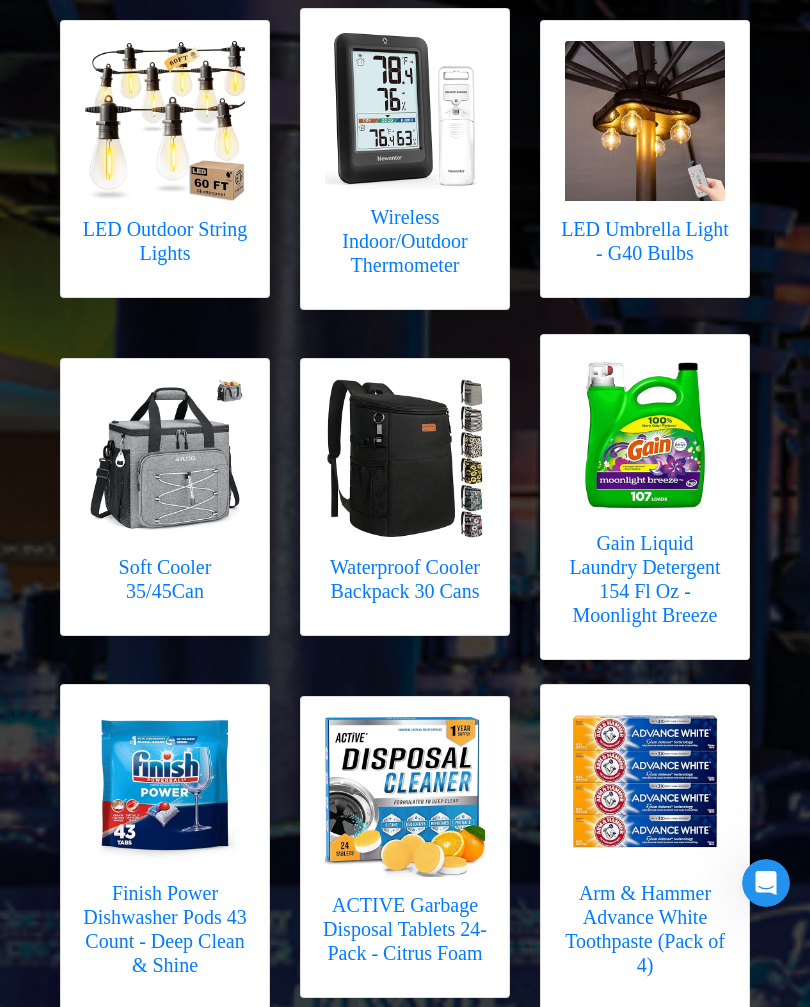 click at bounding box center (165, 459) 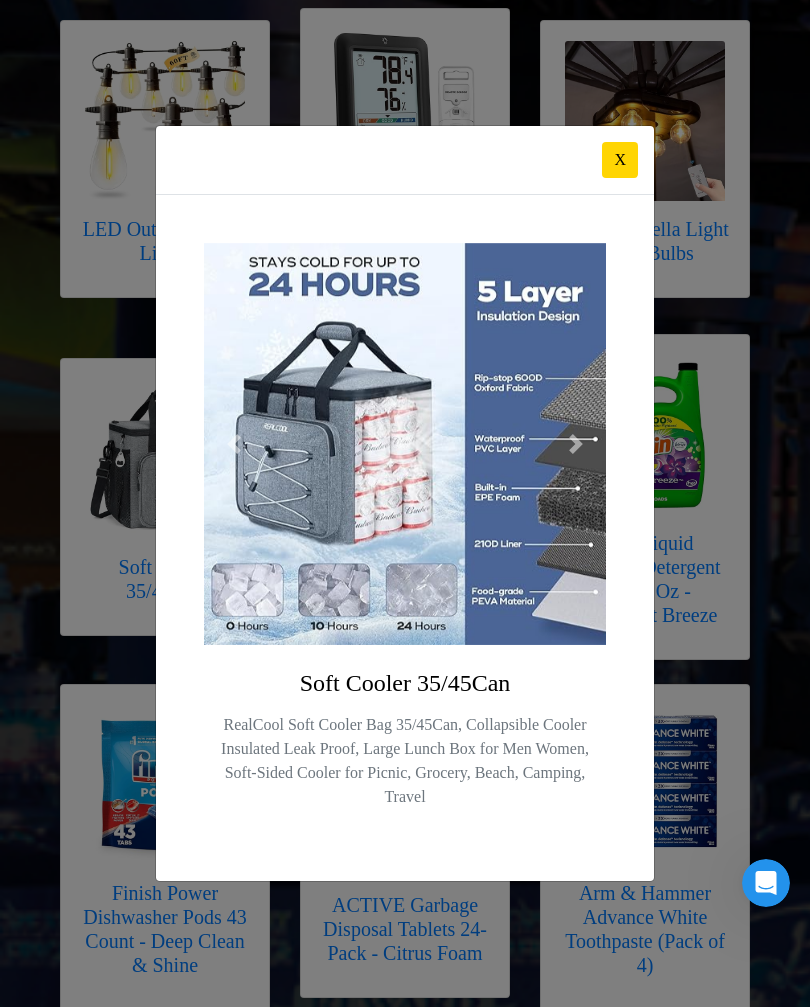 click at bounding box center (405, 444) 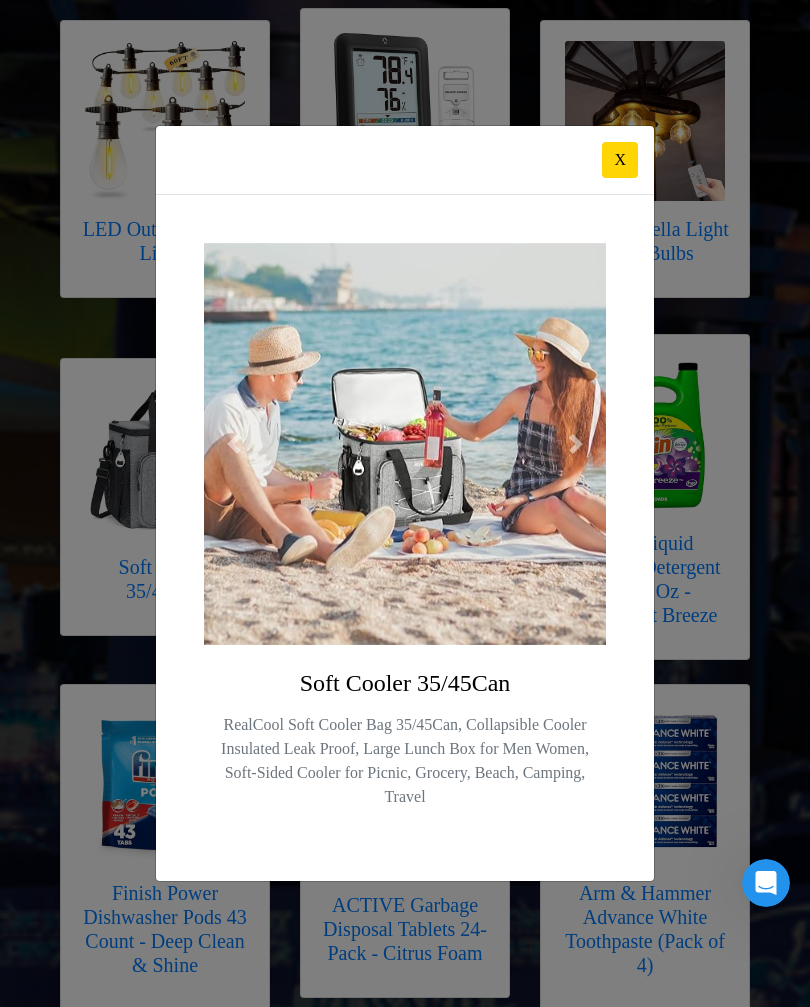 click on "X" at bounding box center [620, 160] 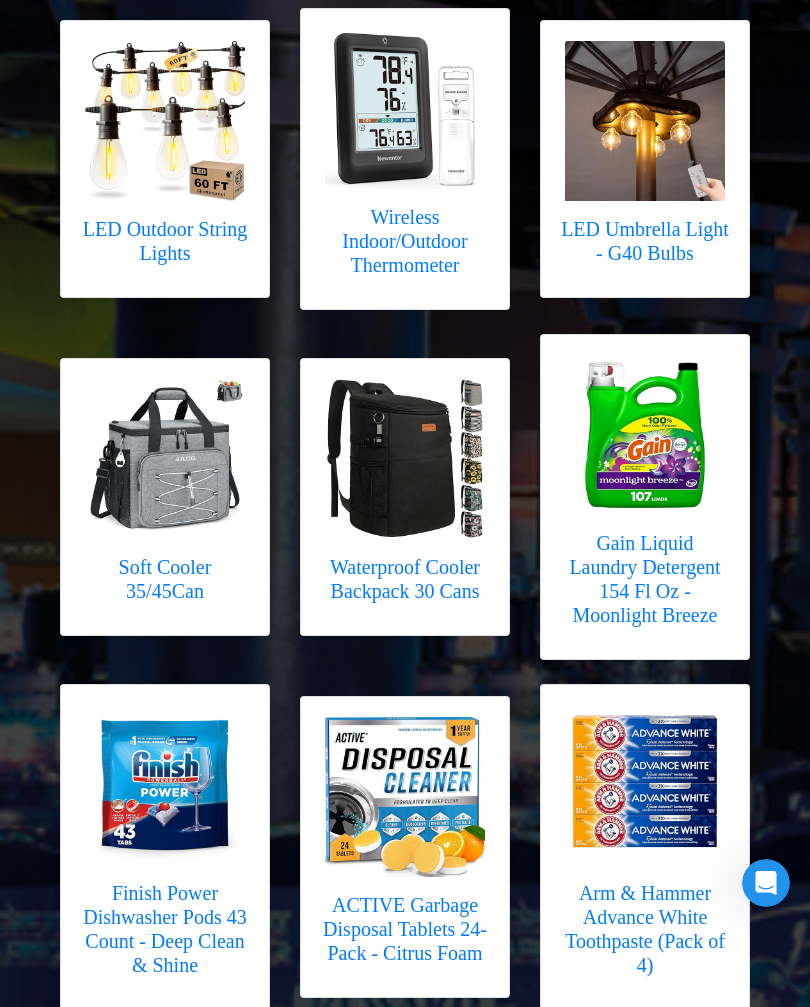 click at bounding box center [405, 459] 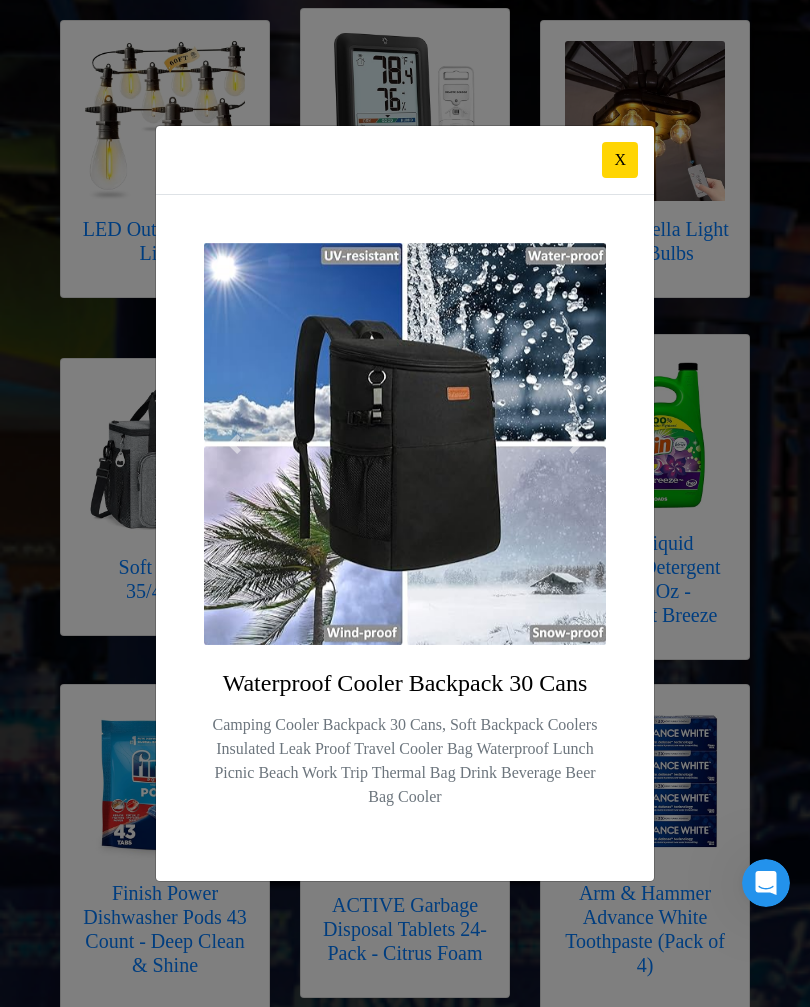 click on "Waterproof Cooler Backpack 30 Cans" at bounding box center (405, 538) 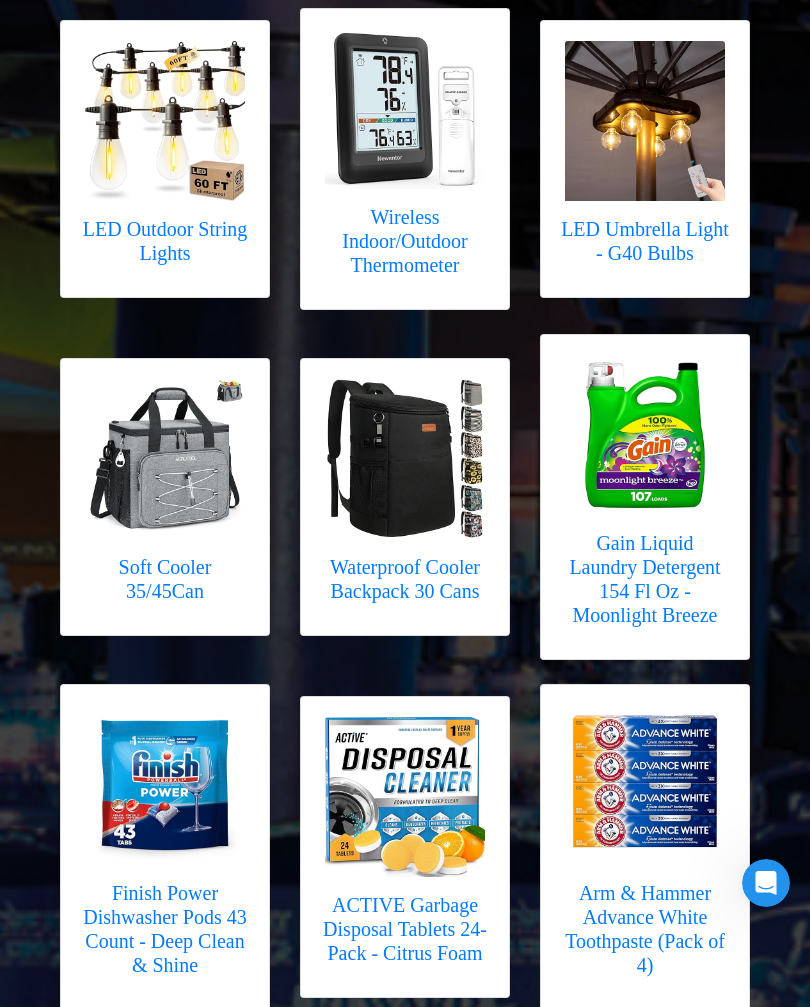click at bounding box center (645, 121) 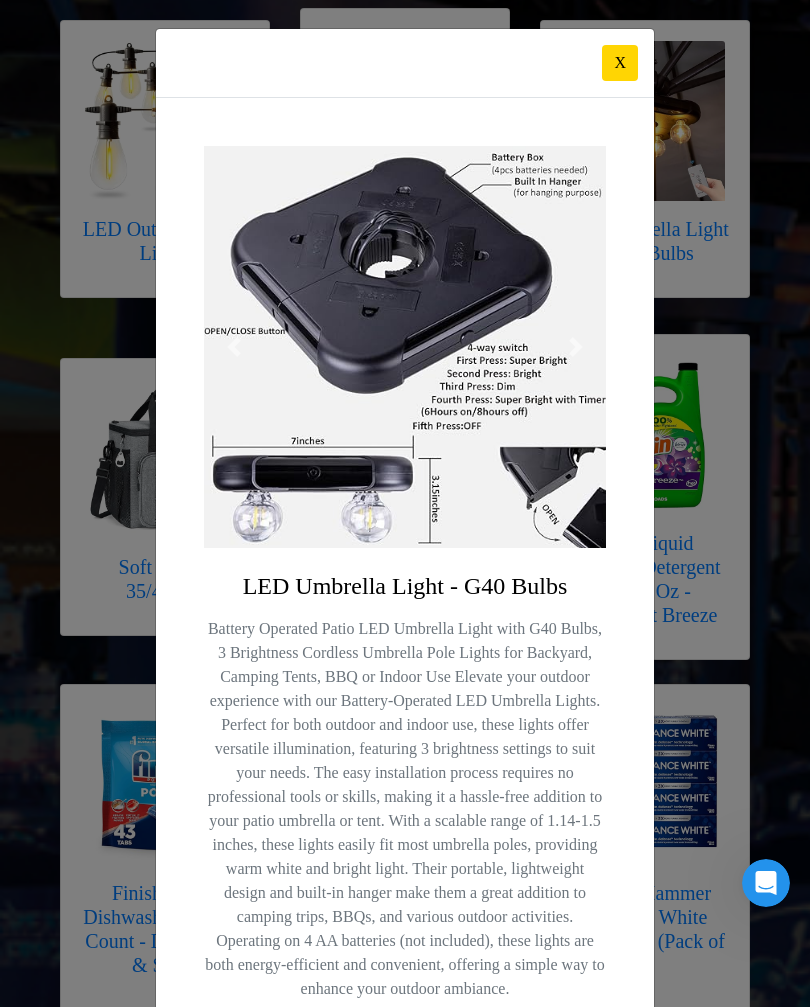 click on "X" at bounding box center (620, 63) 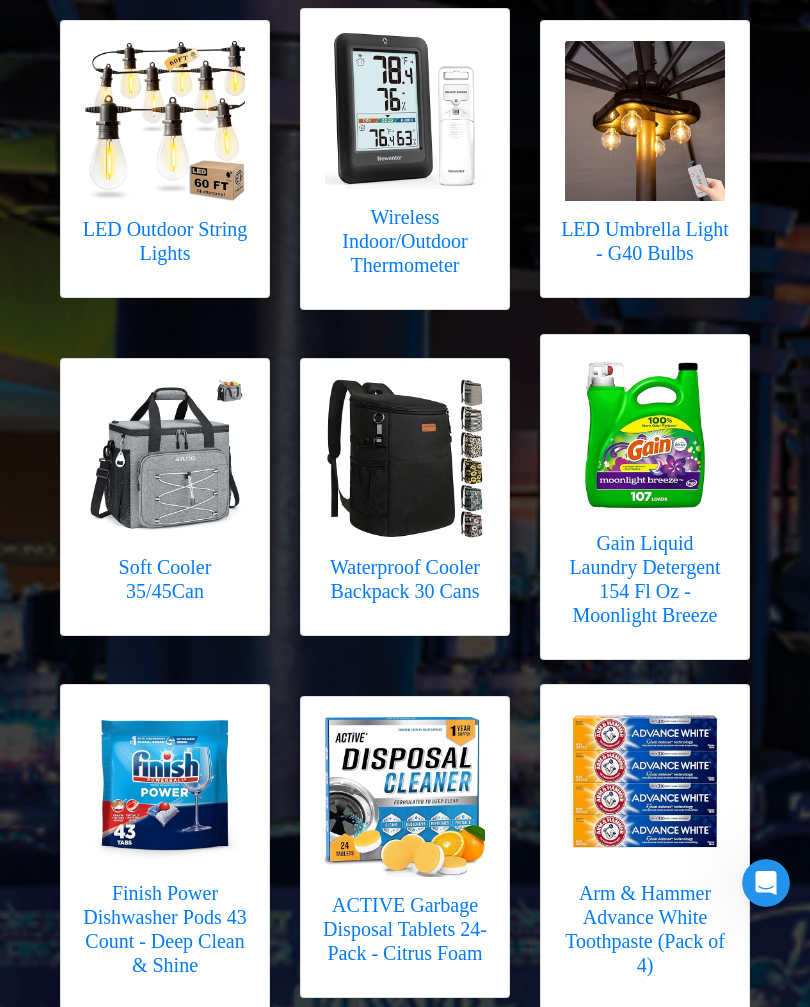 click on "Waterproof Cooler Backpack 30 Cans" at bounding box center (405, 497) 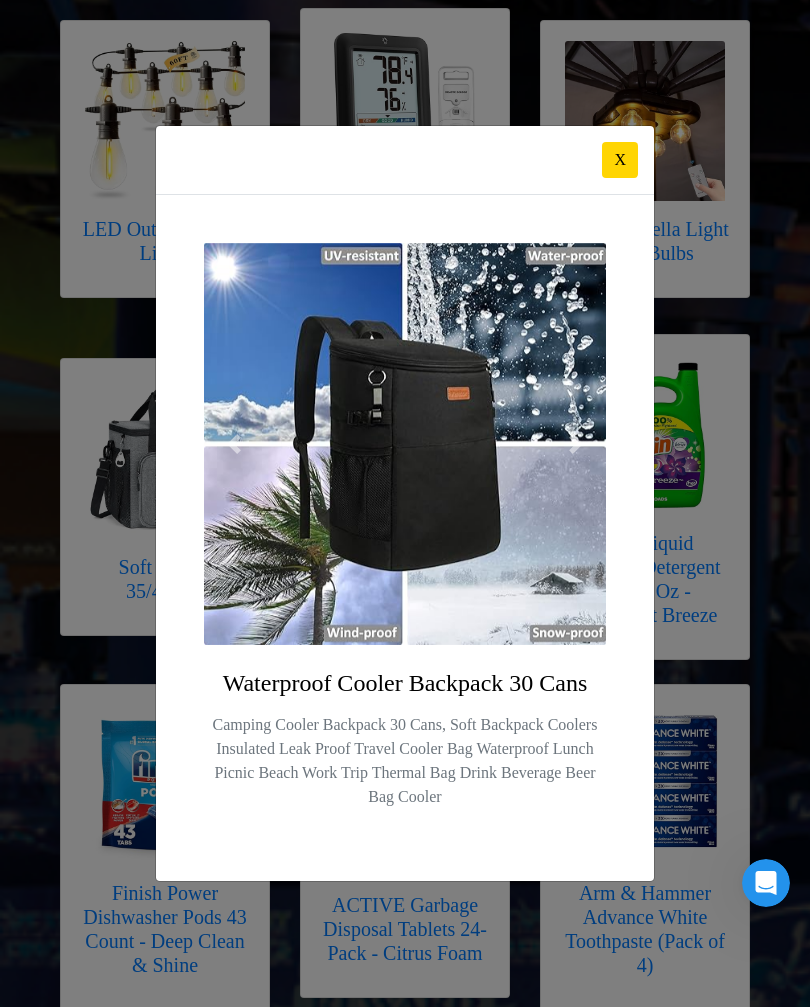 click on "Waterproof Cooler Backpack 30 Cans" at bounding box center (405, 683) 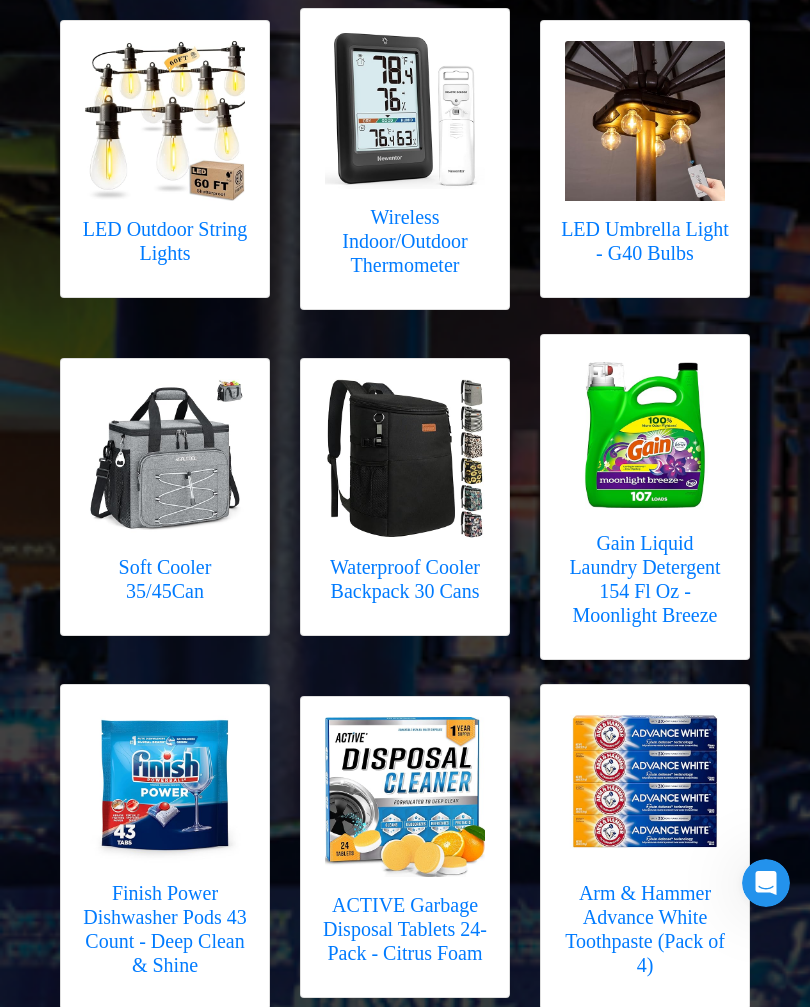 click at bounding box center (405, 459) 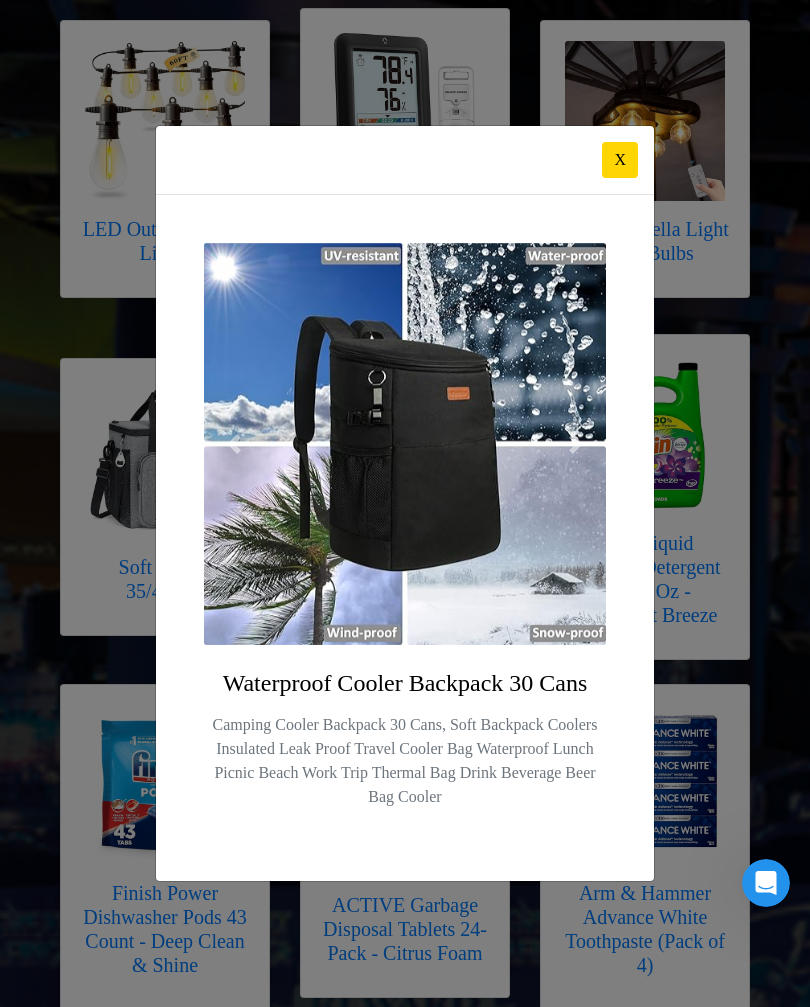 click at bounding box center (405, 444) 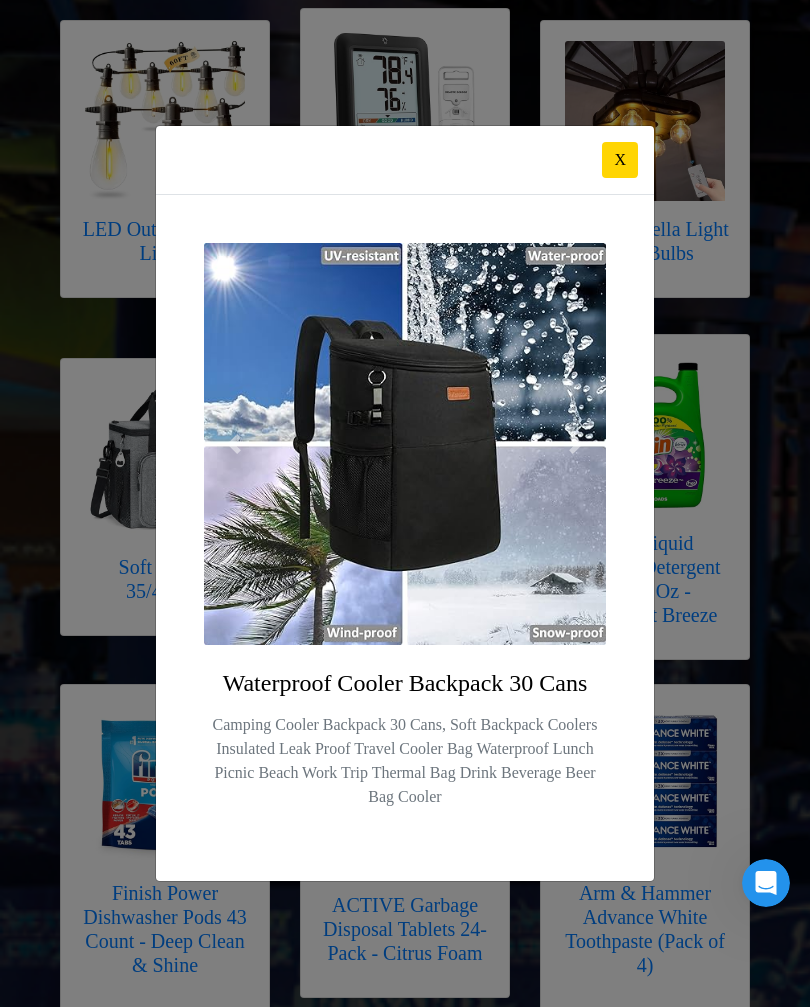 click on "Waterproof Cooler Backpack 30 Cans" at bounding box center [405, 538] 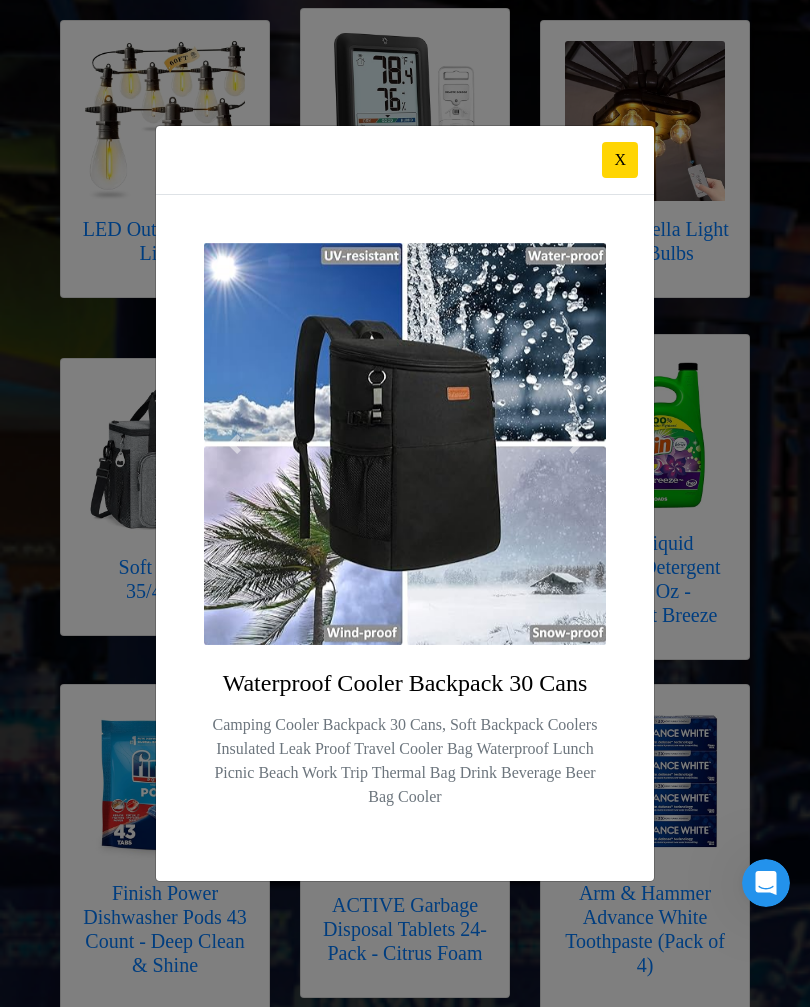 click on "Camping Cooler Backpack 30 Cans, Soft Backpack Coolers Insulated Leak Proof Travel Cooler Bag Waterproof Lunch Picnic Beach Work Trip Thermal Bag Drink Beverage Beer Bag Cooler" at bounding box center (405, 761) 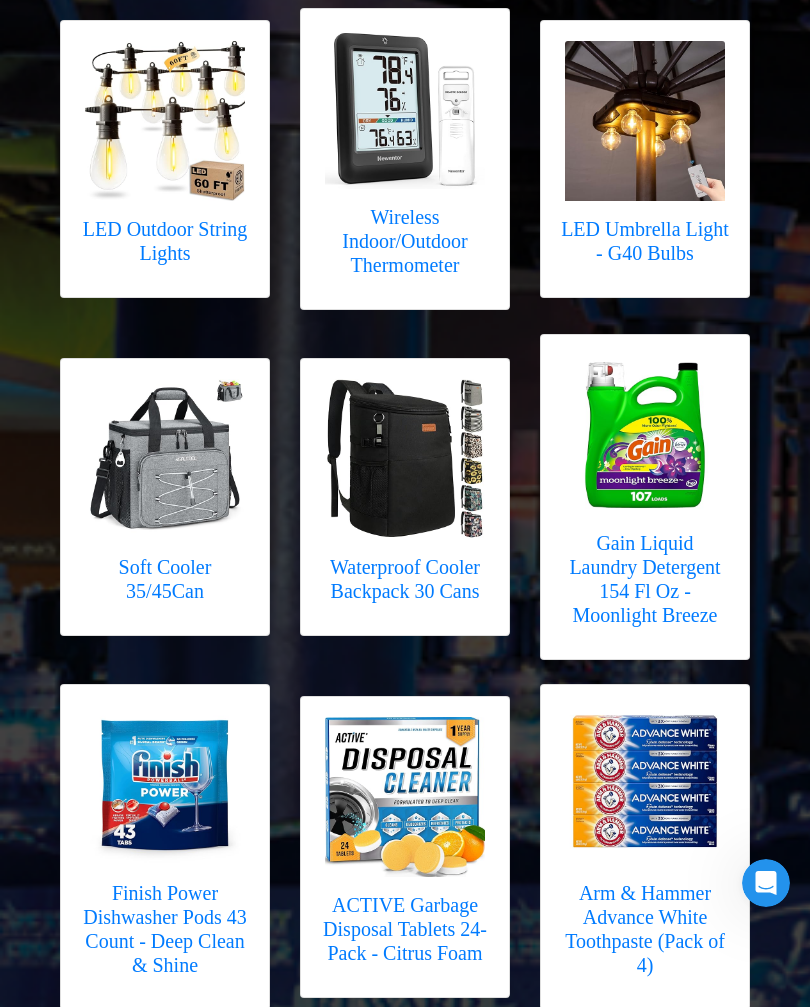 click at bounding box center (405, 109) 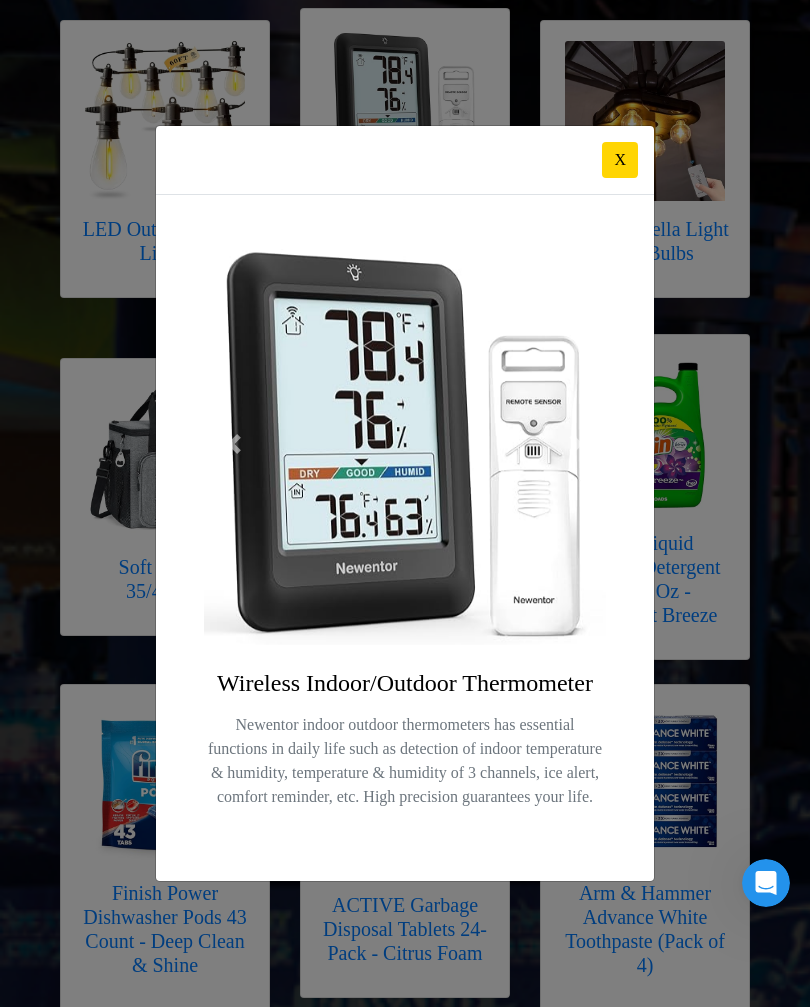 click on "X" at bounding box center [620, 160] 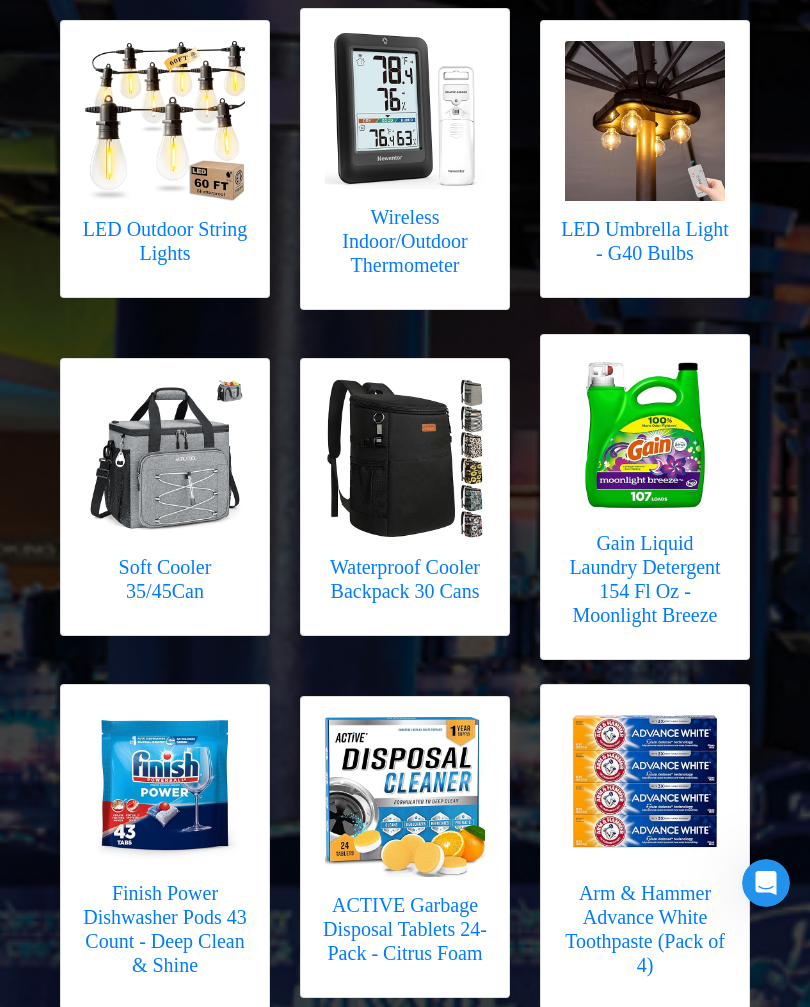 click on "Waterproof Cooler Backpack 30 Cans" at bounding box center [405, 497] 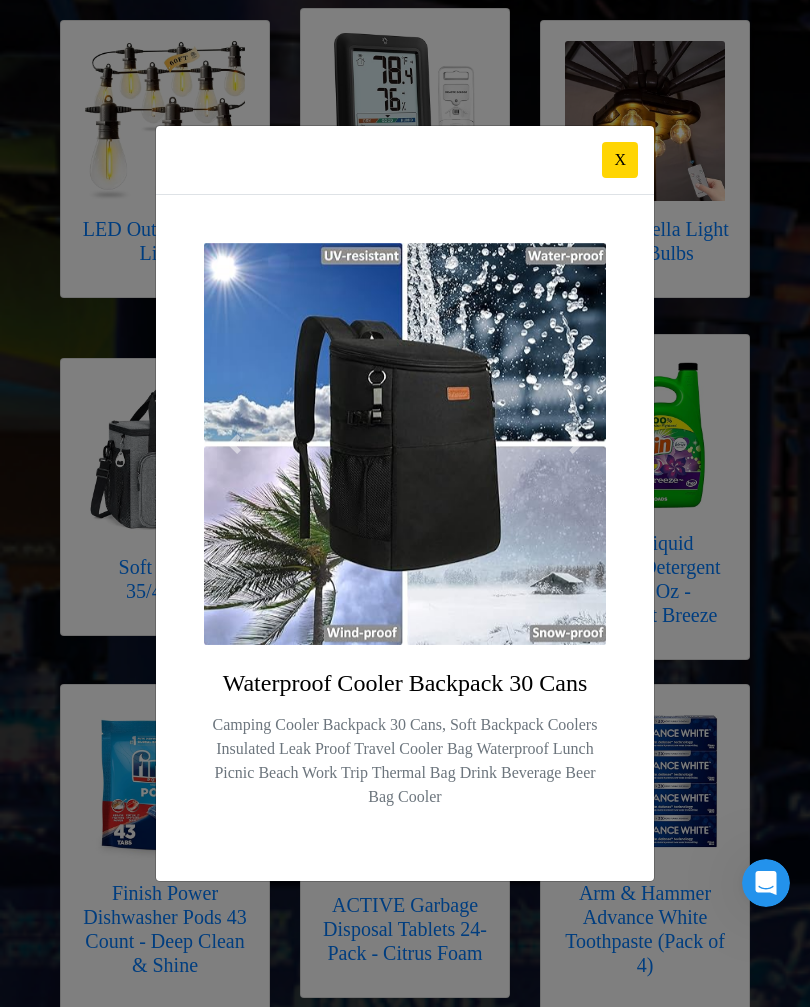 click on "Camping Cooler Backpack 30 Cans, Soft Backpack Coolers Insulated Leak Proof Travel Cooler Bag Waterproof Lunch Picnic Beach Work Trip Thermal Bag Drink Beverage Beer Bag Cooler" at bounding box center (405, 761) 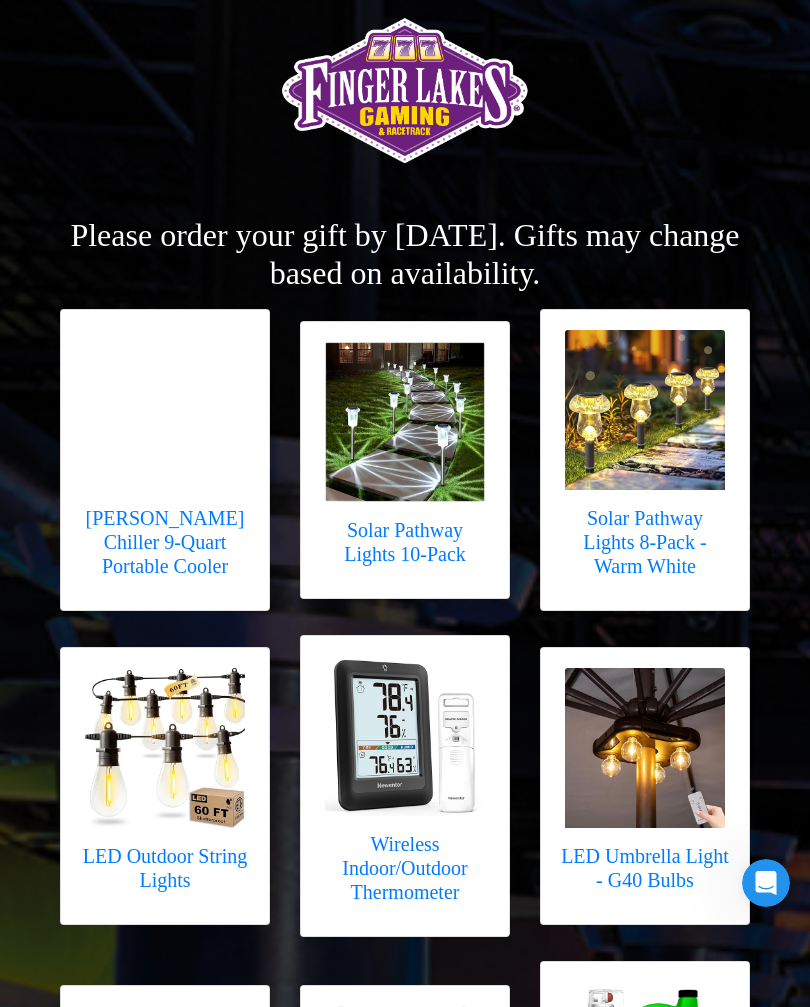 scroll, scrollTop: 0, scrollLeft: 0, axis: both 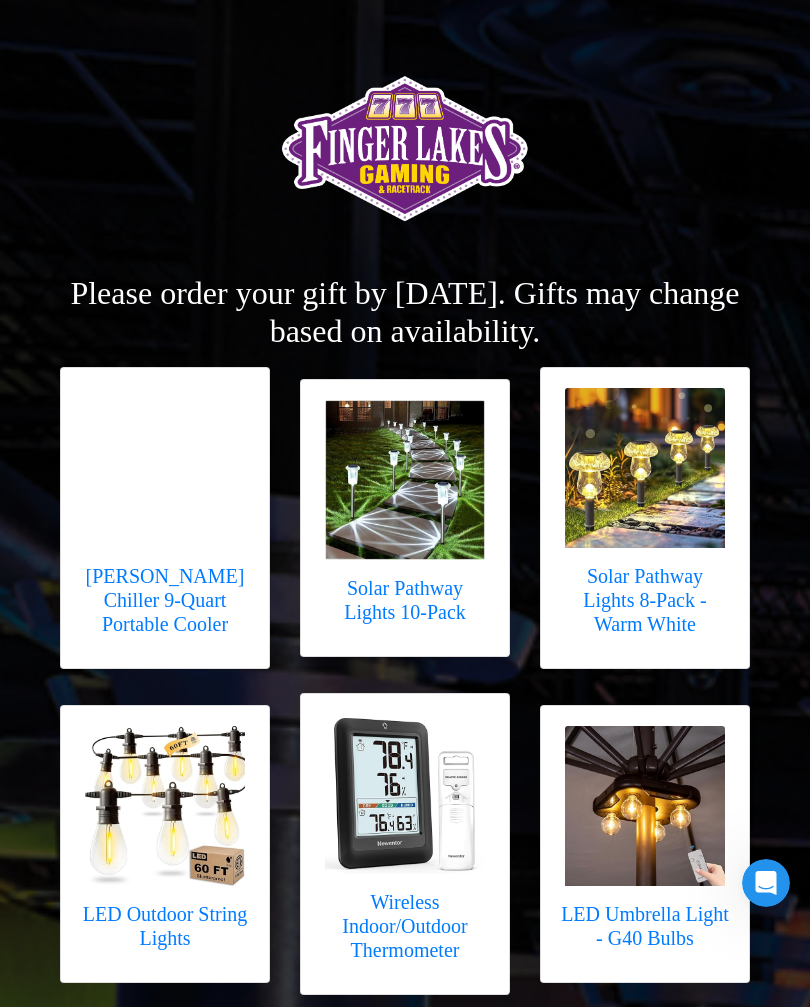 click on "[PERSON_NAME] Chiller 9-Quart Portable Cooler" at bounding box center (165, 518) 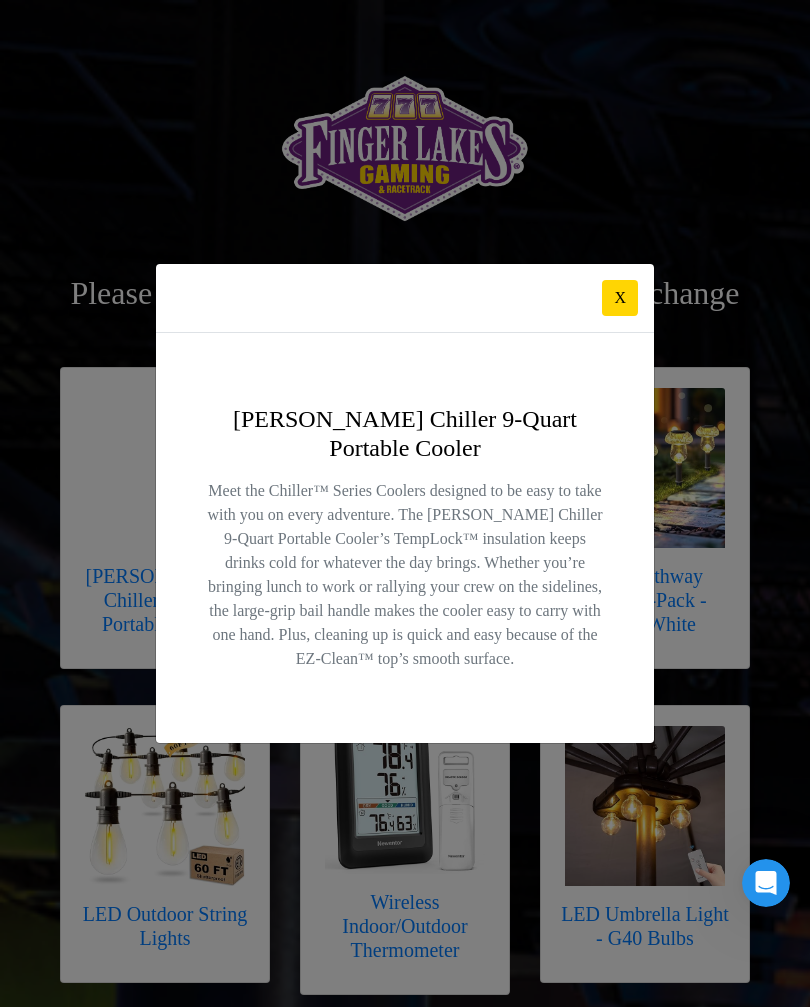 click on "Meet the Chiller™ Series Coolers designed to be easy to take with you on every adventure. The [PERSON_NAME] Chiller 9-Quart Portable Cooler’s TempLock™ insulation keeps drinks cold for whatever the day brings. Whether you’re bringing lunch to work or rallying your crew on the sidelines, the large-grip bail handle makes the cooler easy to carry with one hand. Plus, cleaning up is quick and easy because of the EZ-Clean™ top’s smooth surface." at bounding box center (405, 575) 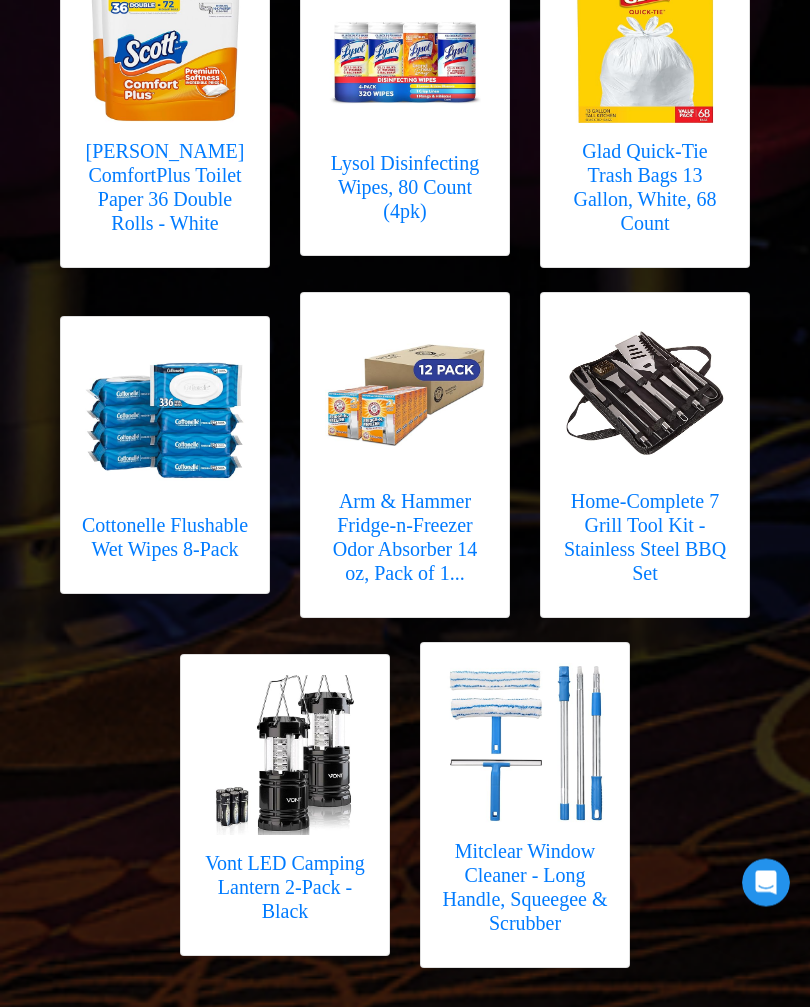 scroll, scrollTop: 2102, scrollLeft: 0, axis: vertical 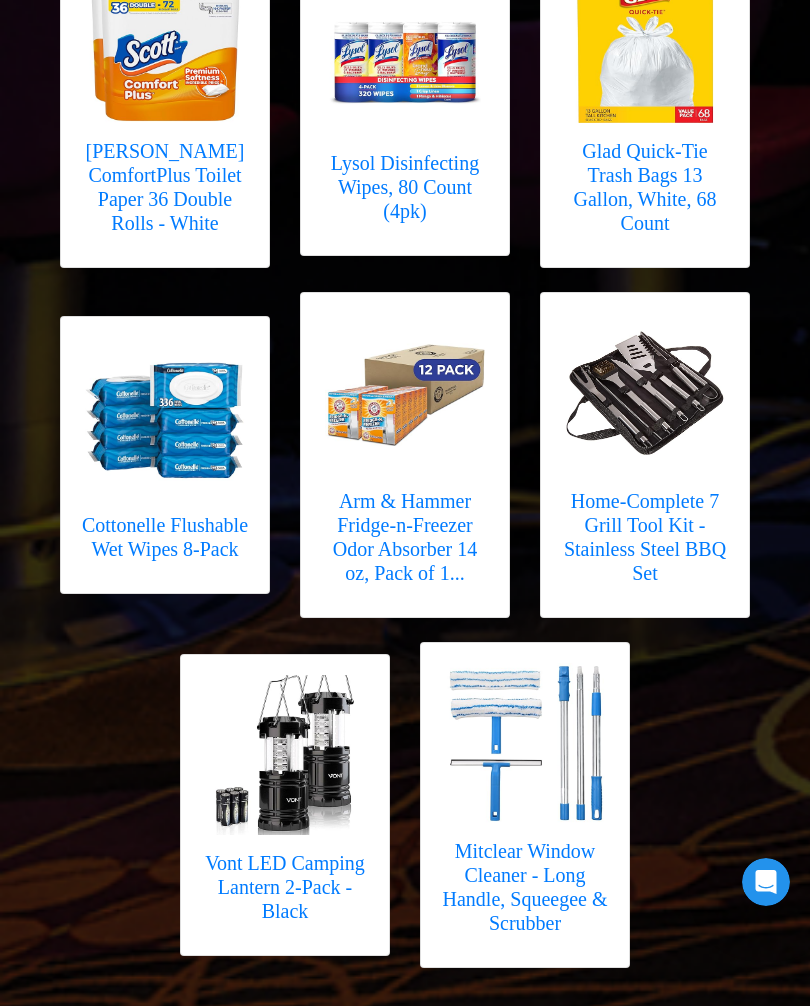 click at bounding box center (285, 756) 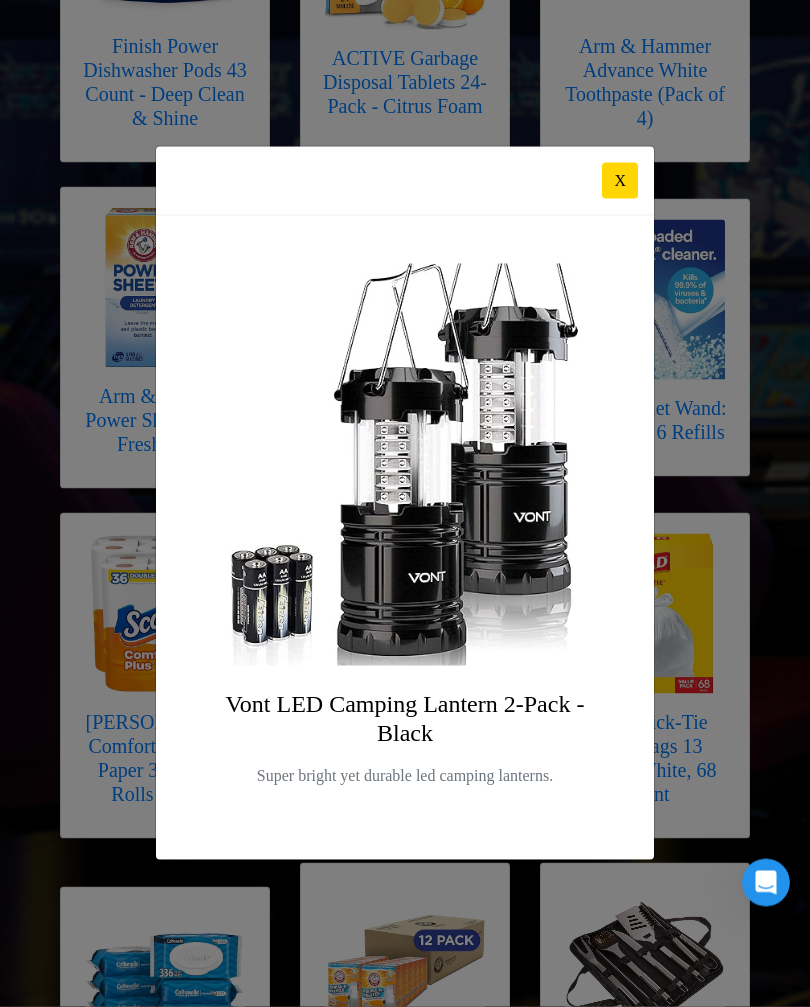 click at bounding box center (405, 465) 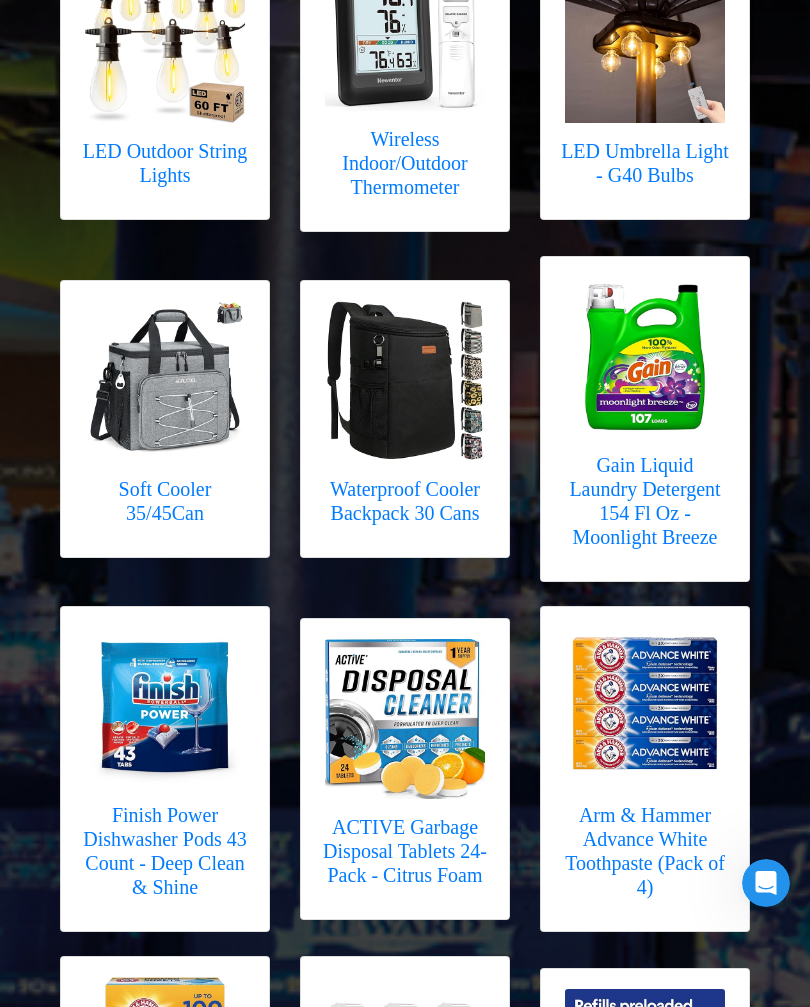 scroll, scrollTop: 753, scrollLeft: 0, axis: vertical 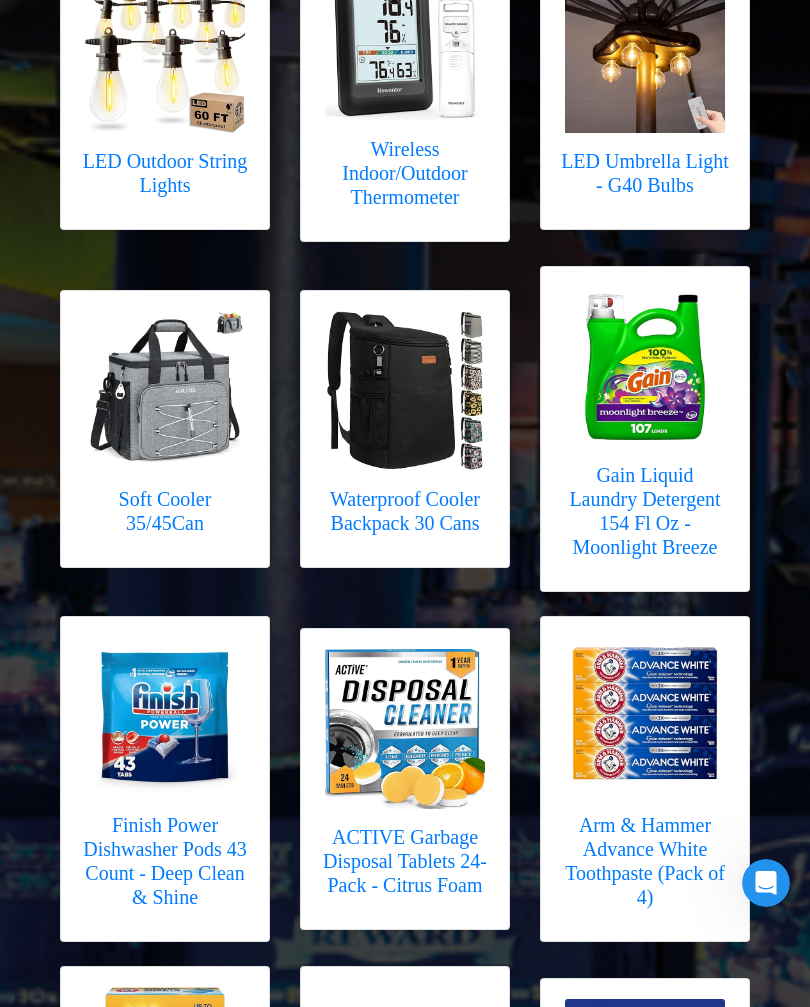 click on "Waterproof Cooler Backpack 30 Cans" at bounding box center (405, 511) 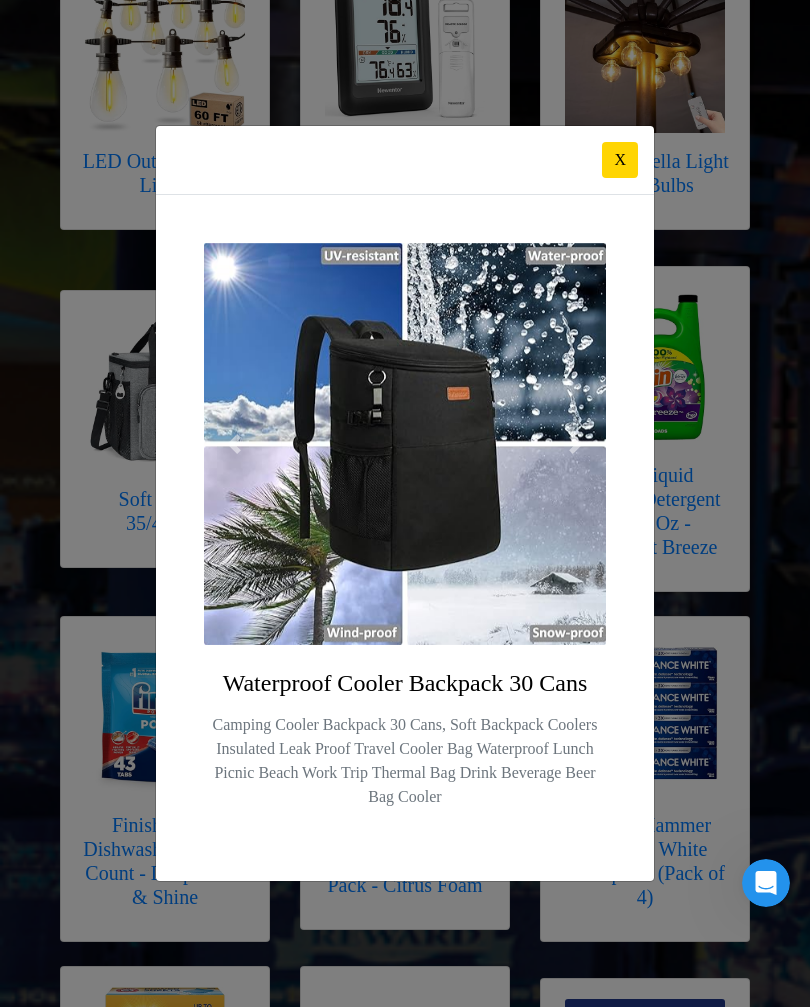 click at bounding box center [576, 444] 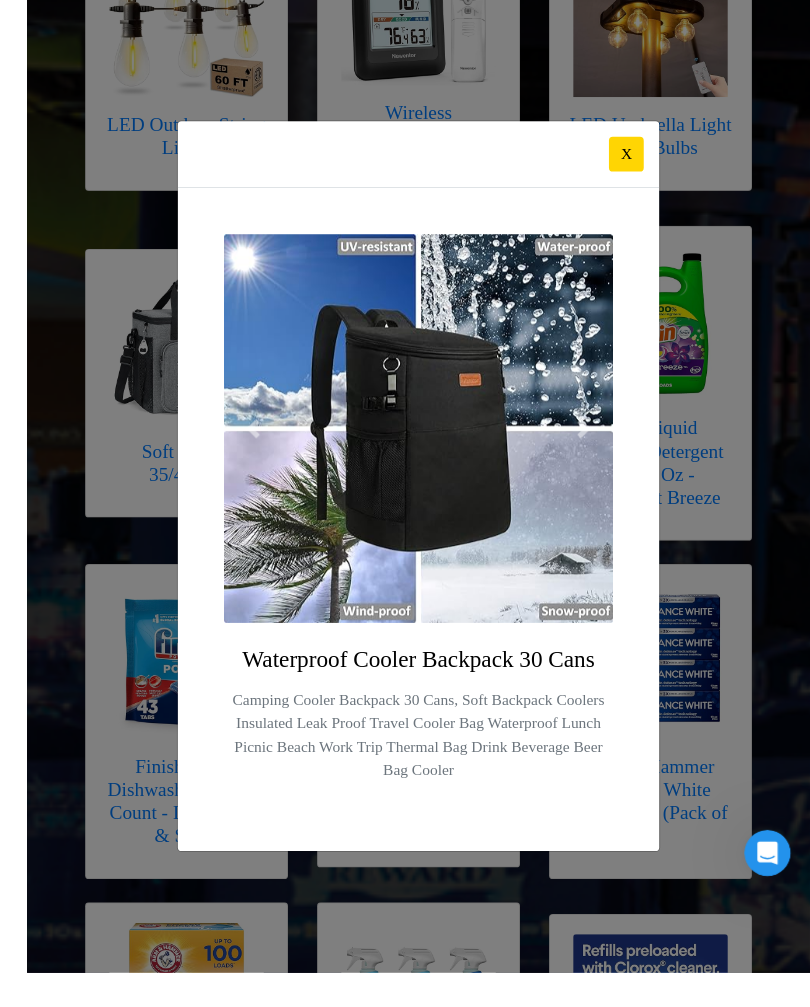 scroll, scrollTop: 786, scrollLeft: 0, axis: vertical 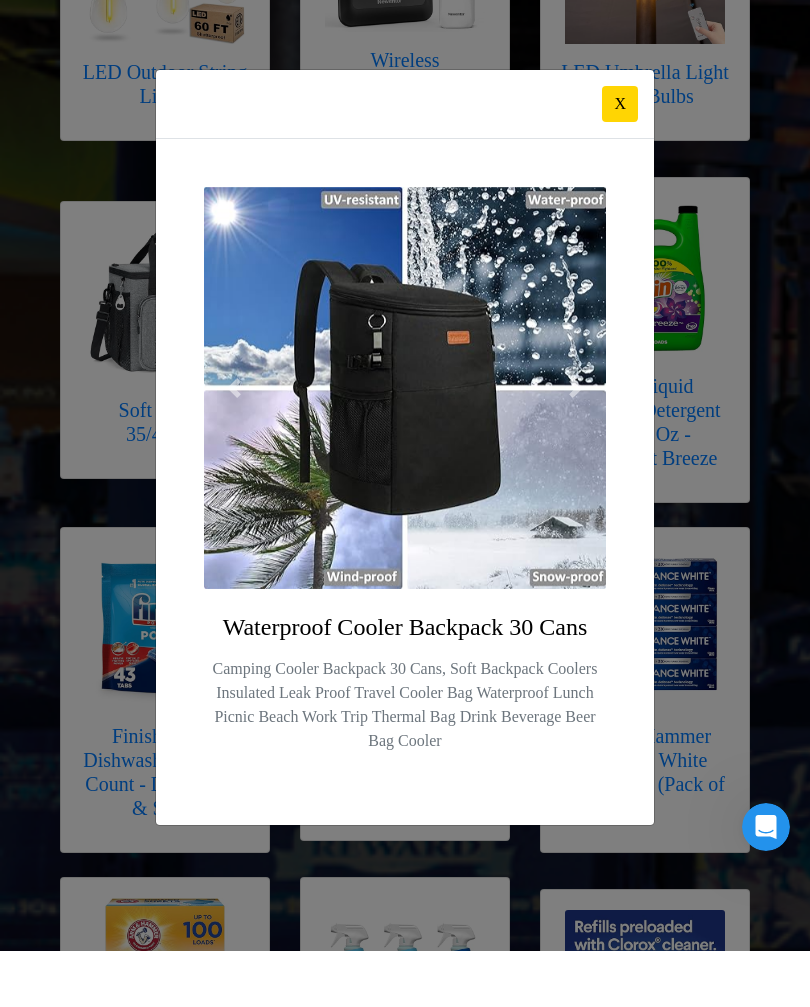 click on "Waterproof Cooler Backpack 30 Cans" at bounding box center (405, 538) 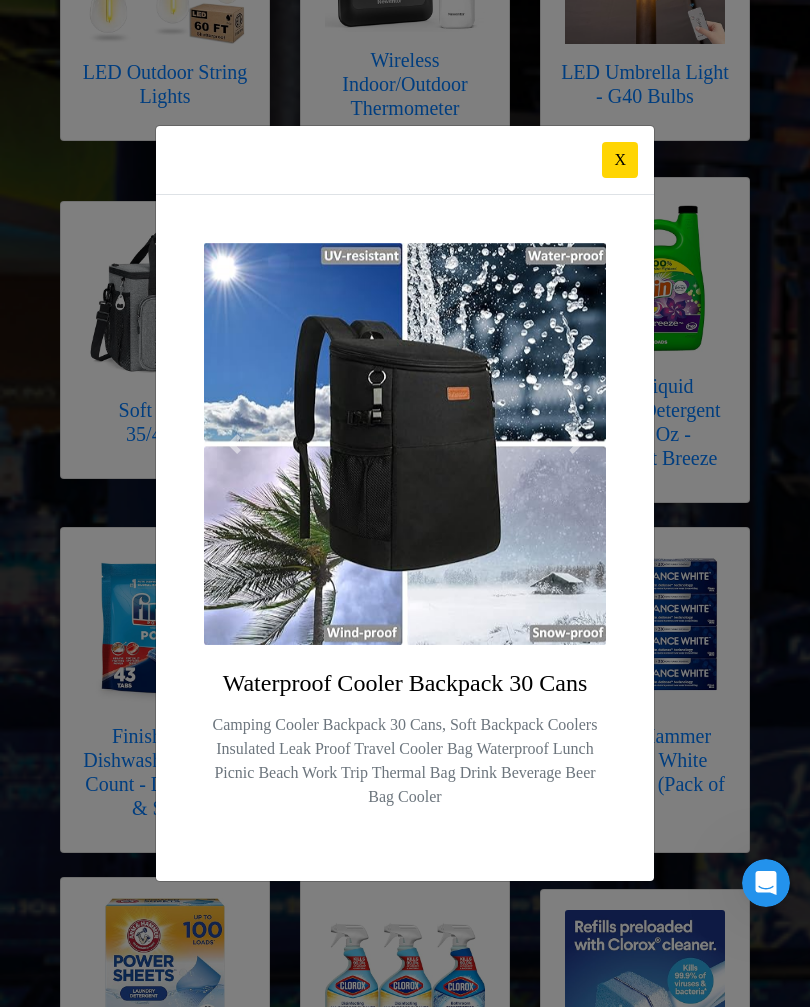 click on "X" at bounding box center (620, 160) 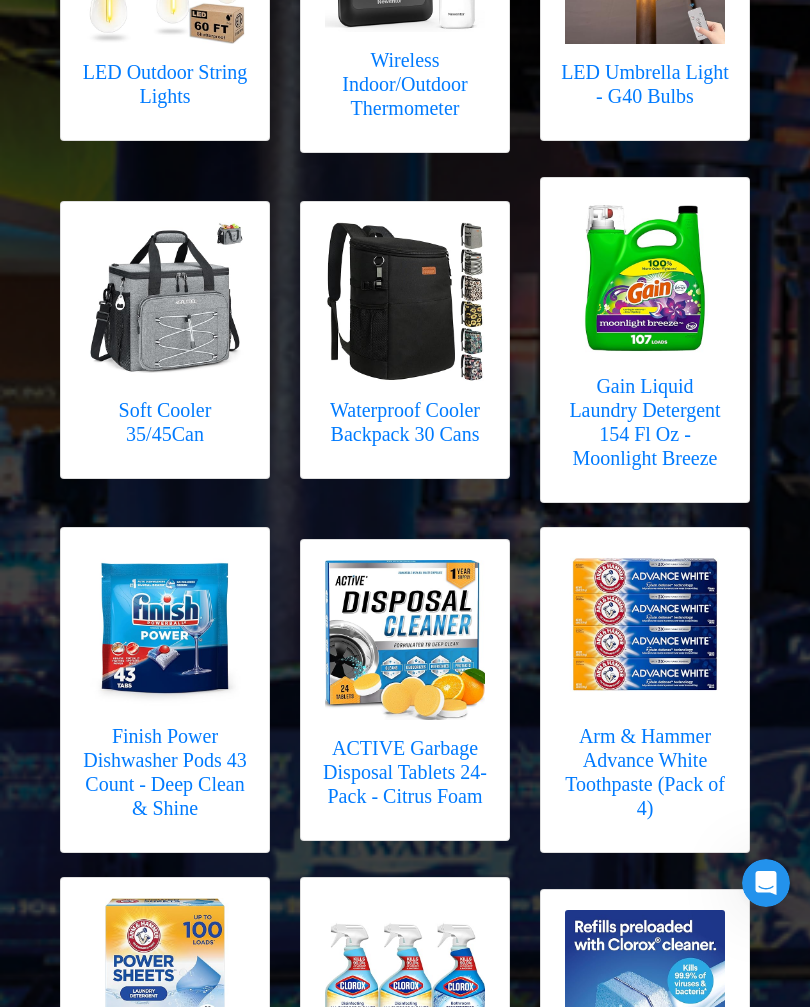 click on "Please order your gift by [DATE]. Gifts may change based on availability.
[PERSON_NAME] Chiller 9-Quart Portable Cooler
X
[PERSON_NAME] Chiller 9-Quart Portable Cooler
X Cancel" at bounding box center (405, 729) 